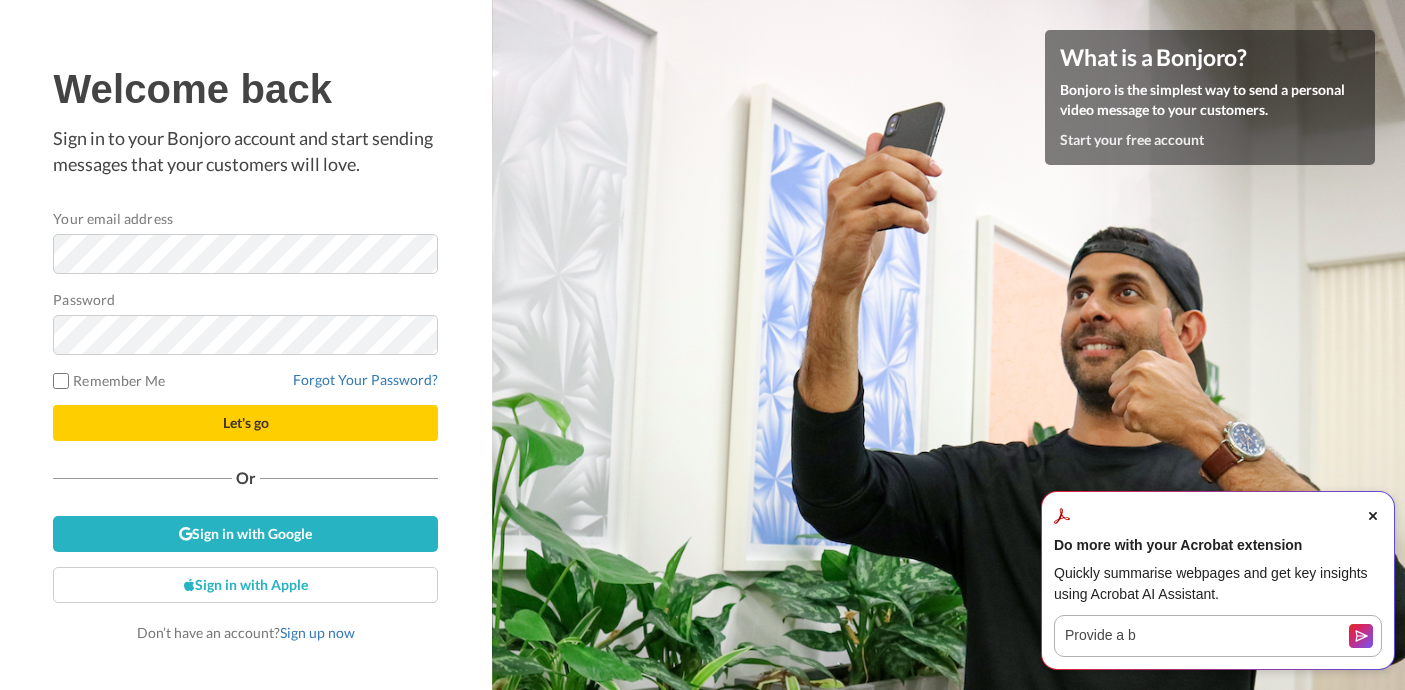 scroll, scrollTop: 0, scrollLeft: 0, axis: both 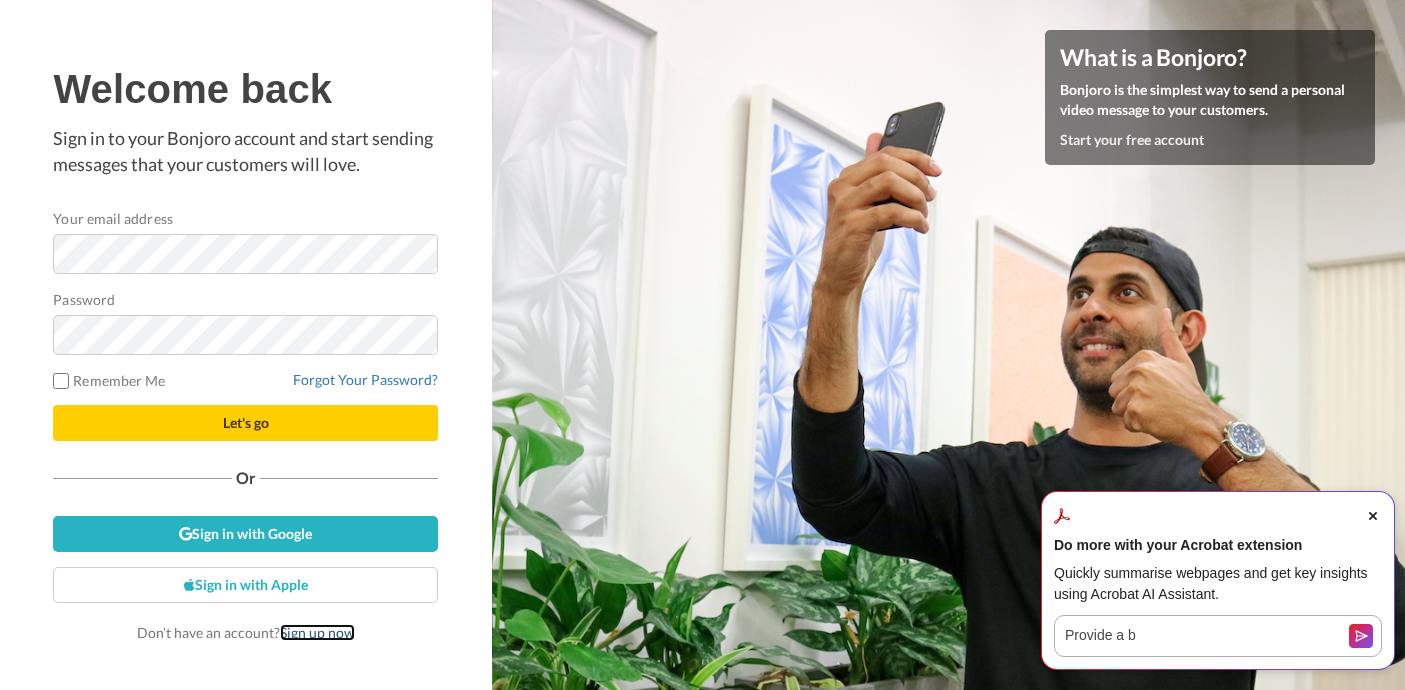 click on "Sign up now" at bounding box center [317, 632] 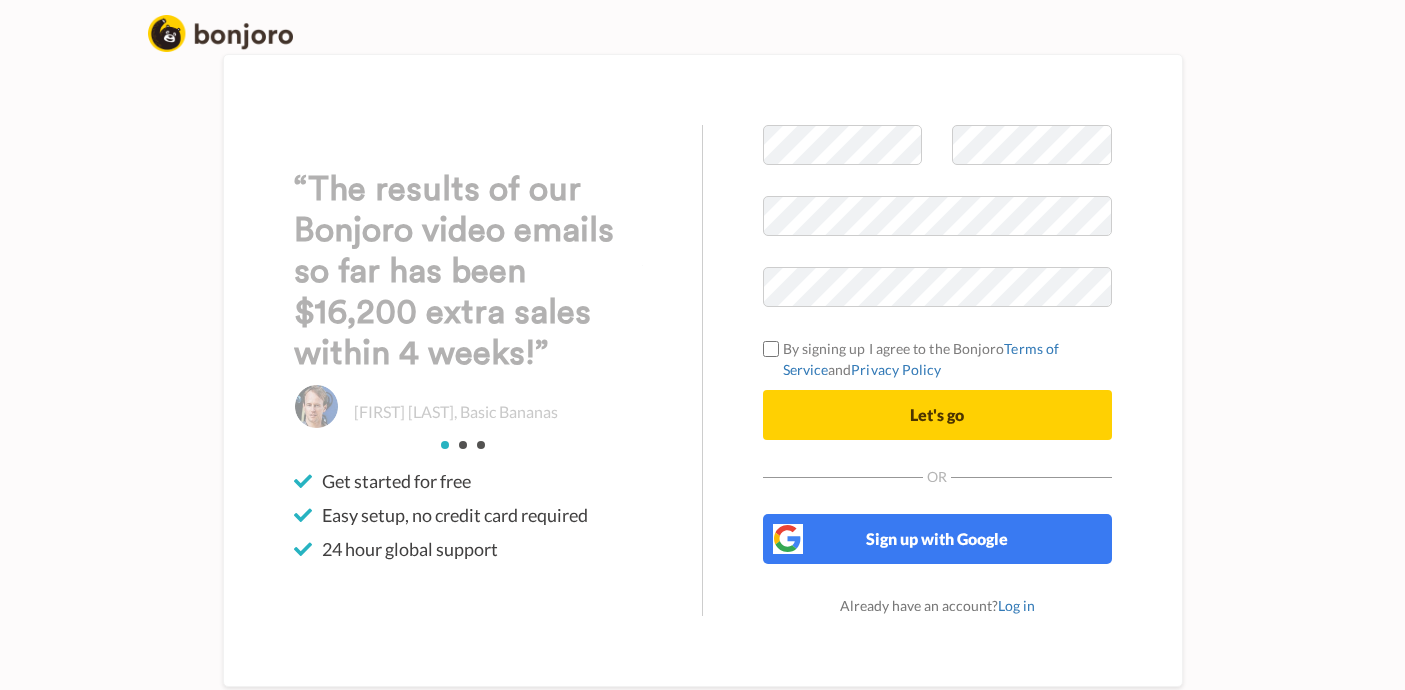 scroll, scrollTop: 0, scrollLeft: 0, axis: both 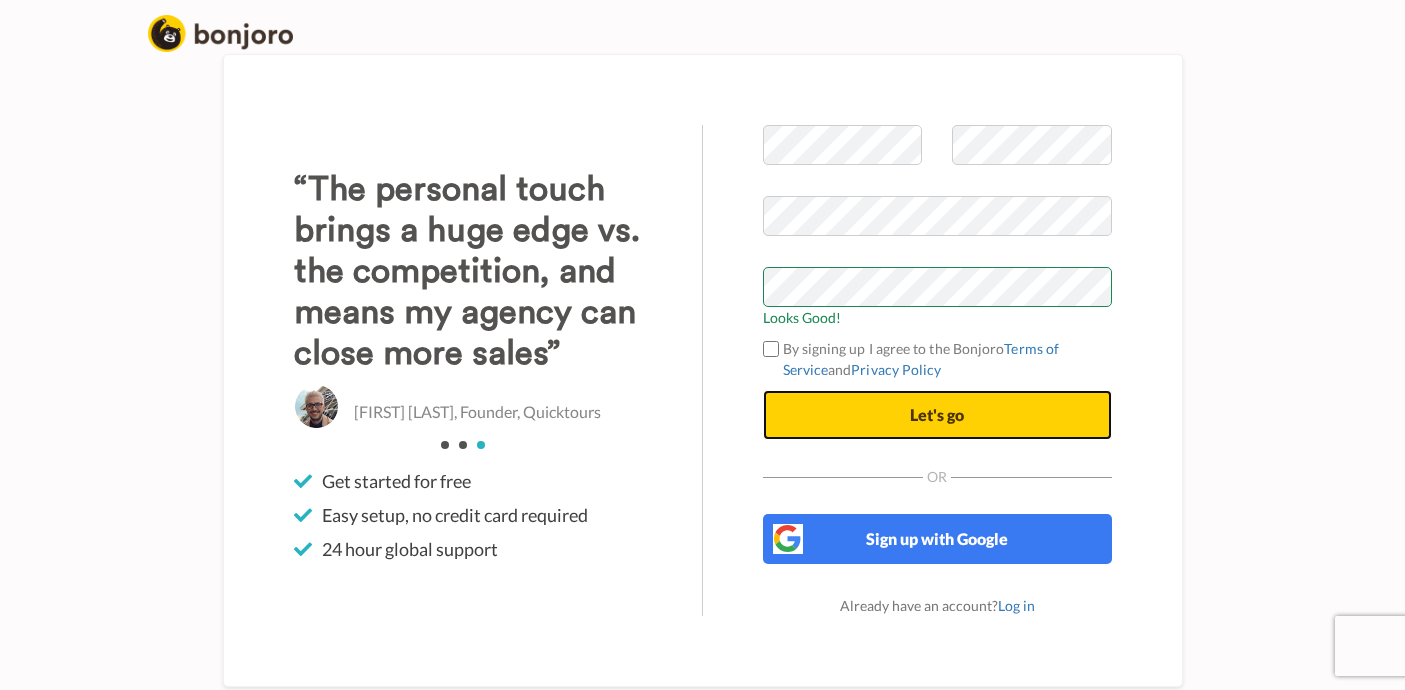 click on "Let's go" at bounding box center [937, 414] 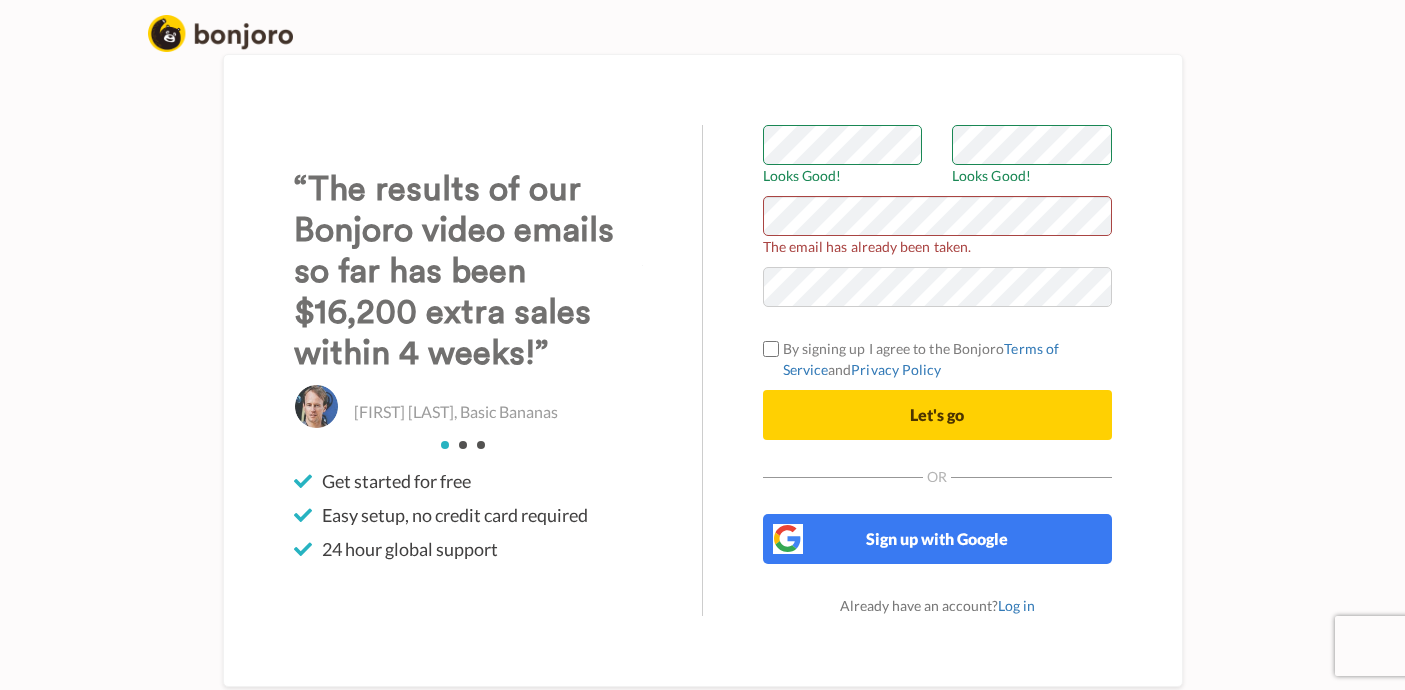 scroll, scrollTop: 0, scrollLeft: 0, axis: both 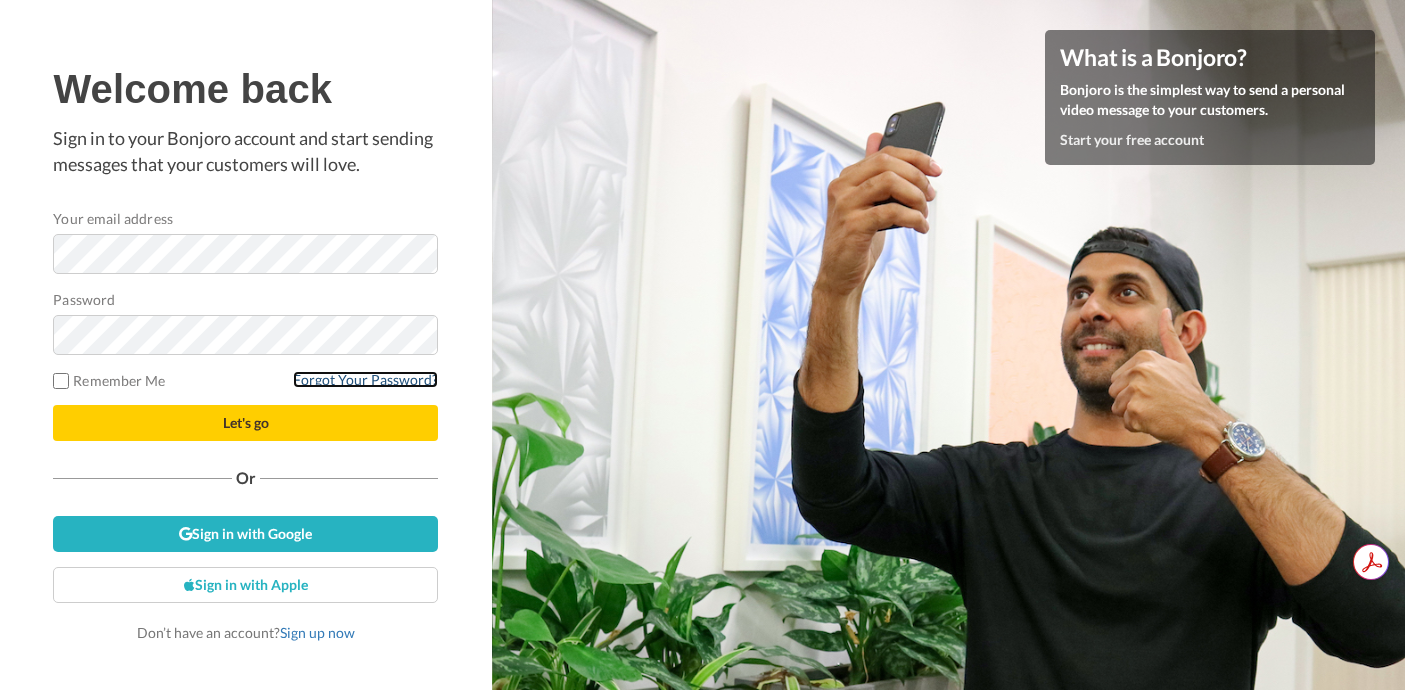 click on "Forgot Your Password?" at bounding box center [365, 379] 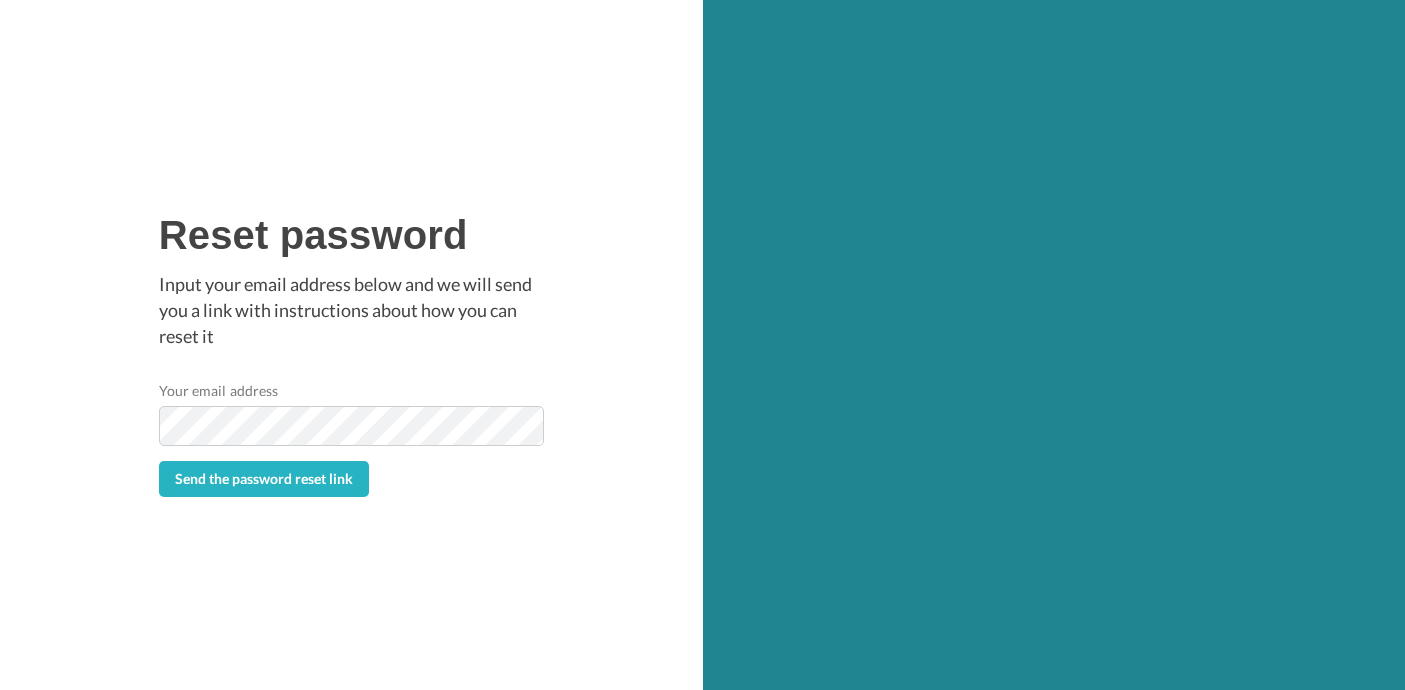 scroll, scrollTop: 0, scrollLeft: 0, axis: both 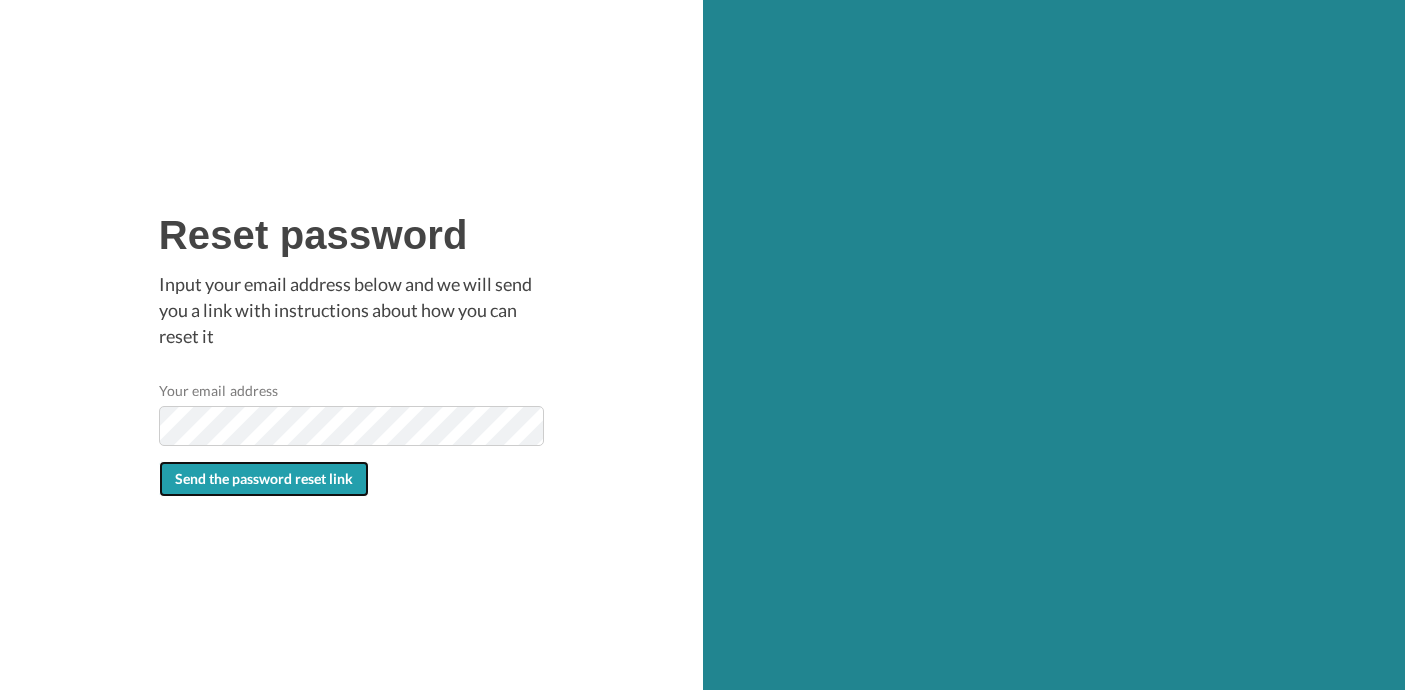 click on "Send the password reset link" at bounding box center [264, 479] 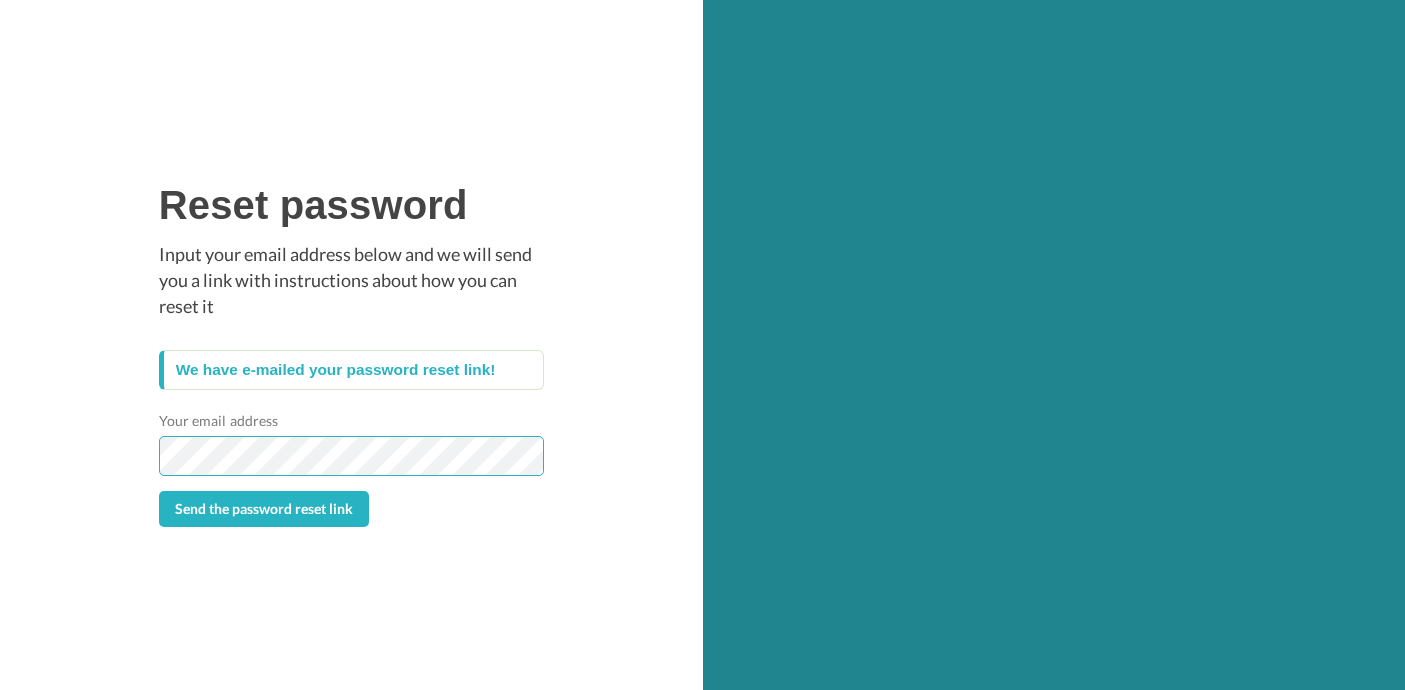 scroll, scrollTop: 0, scrollLeft: 0, axis: both 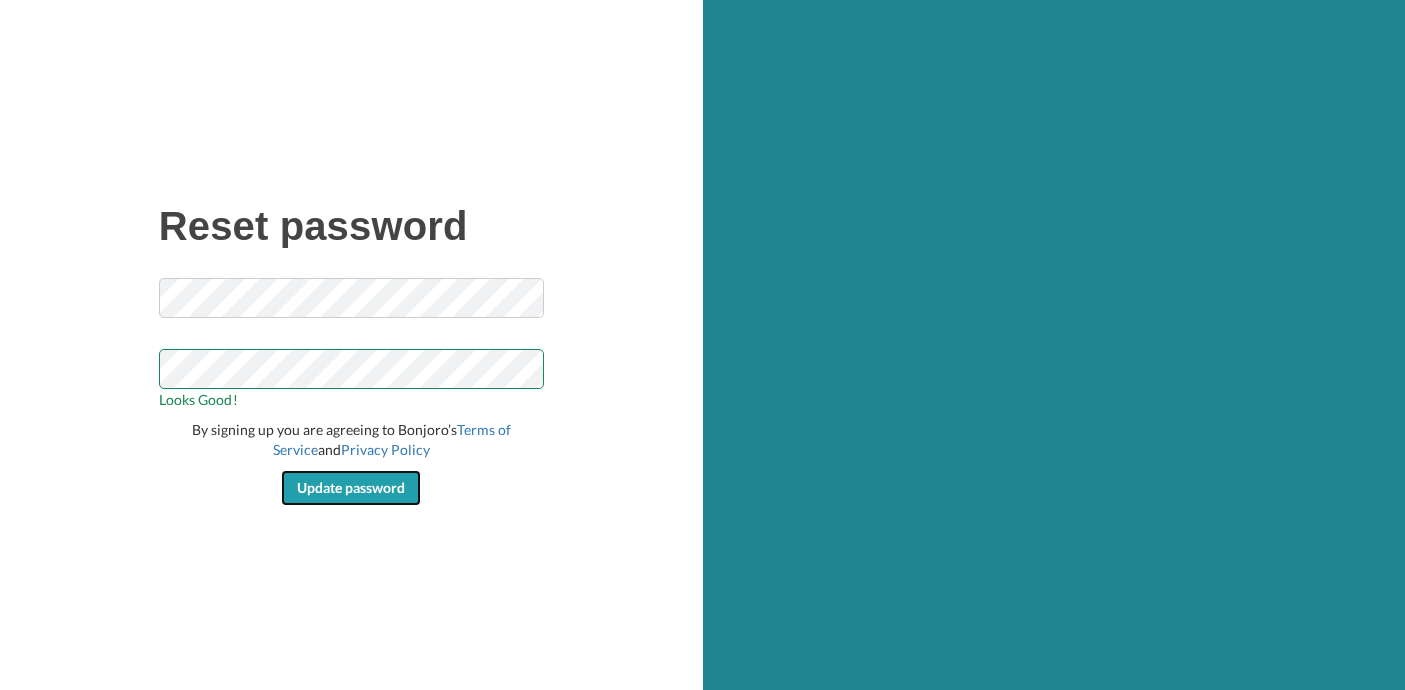 click on "Update password" at bounding box center [351, 487] 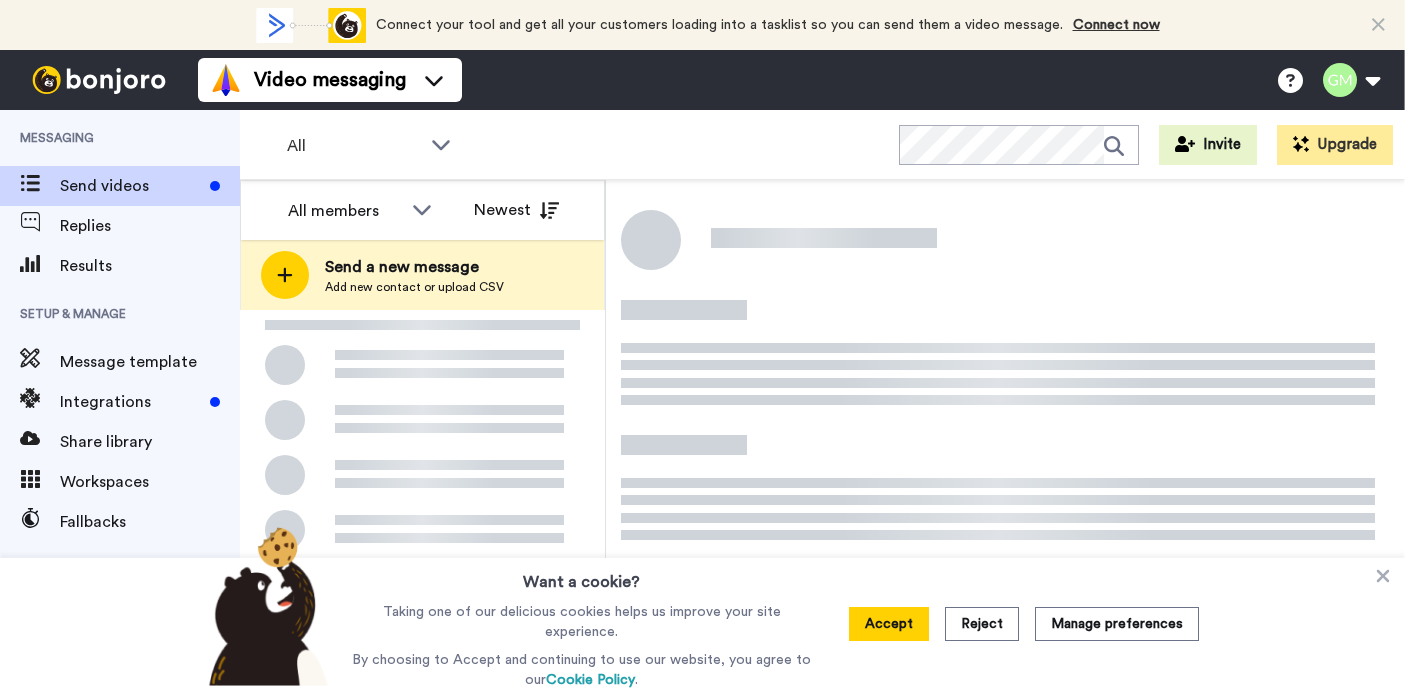 scroll, scrollTop: 0, scrollLeft: 0, axis: both 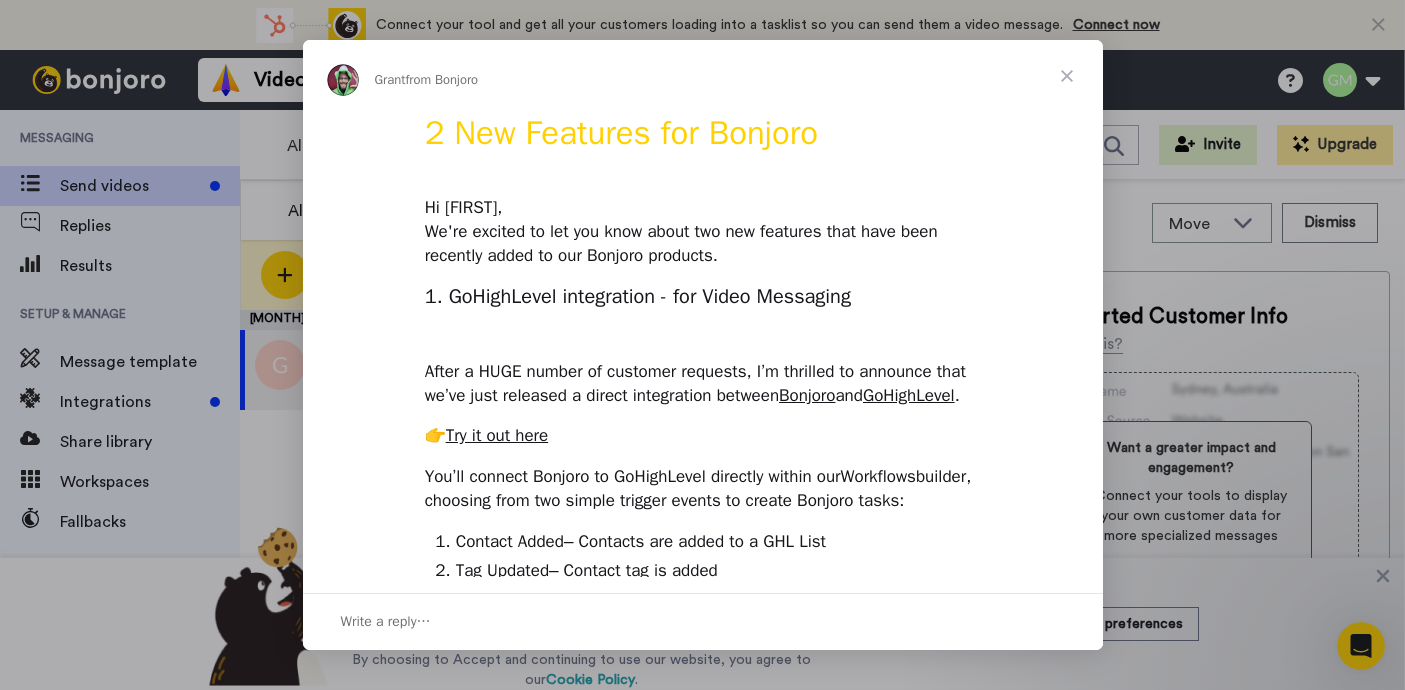 click at bounding box center [1067, 76] 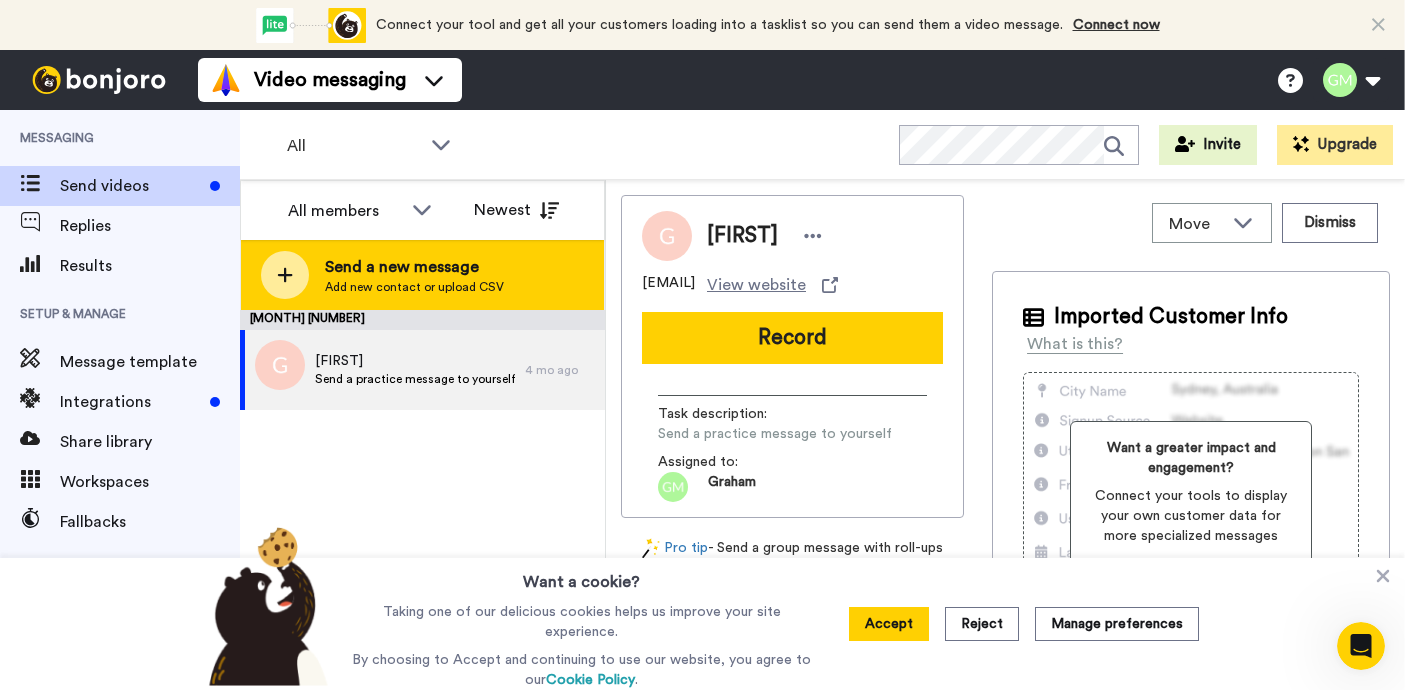 click on "Add new contact or upload CSV" at bounding box center (414, 287) 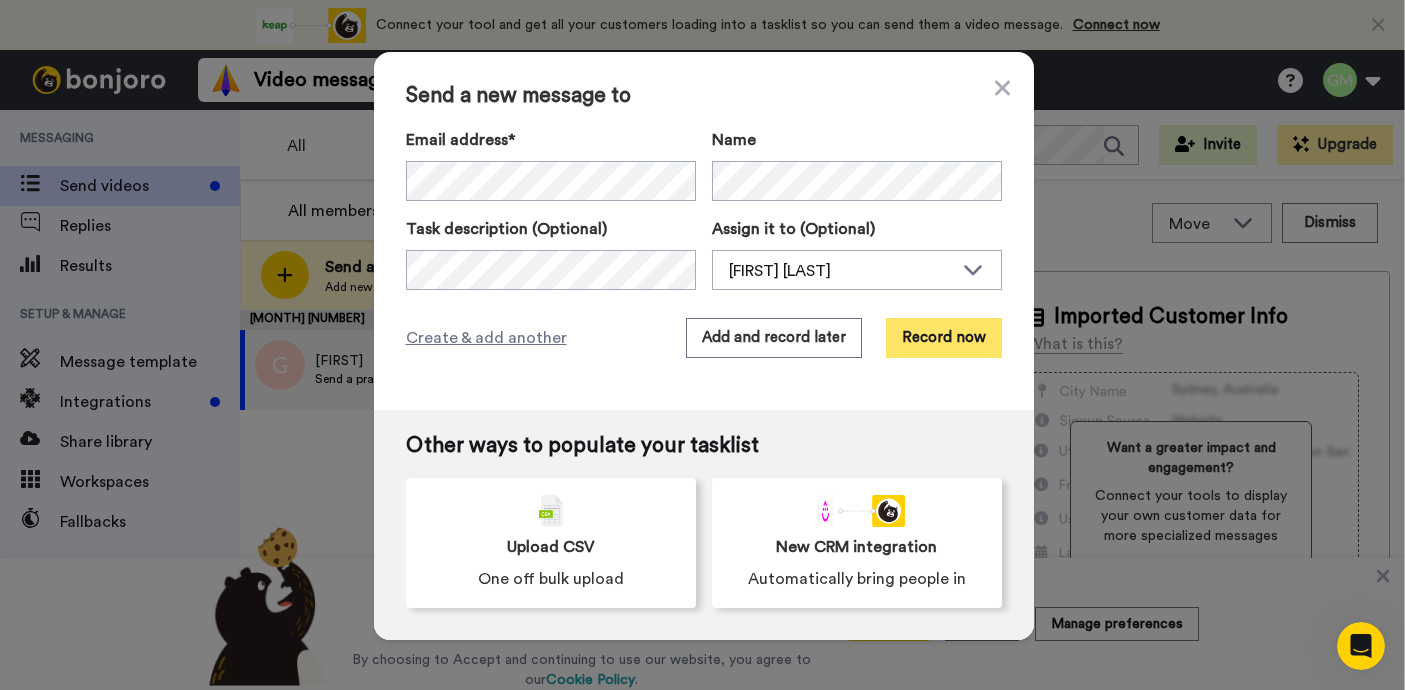 click on "Record now" at bounding box center [944, 338] 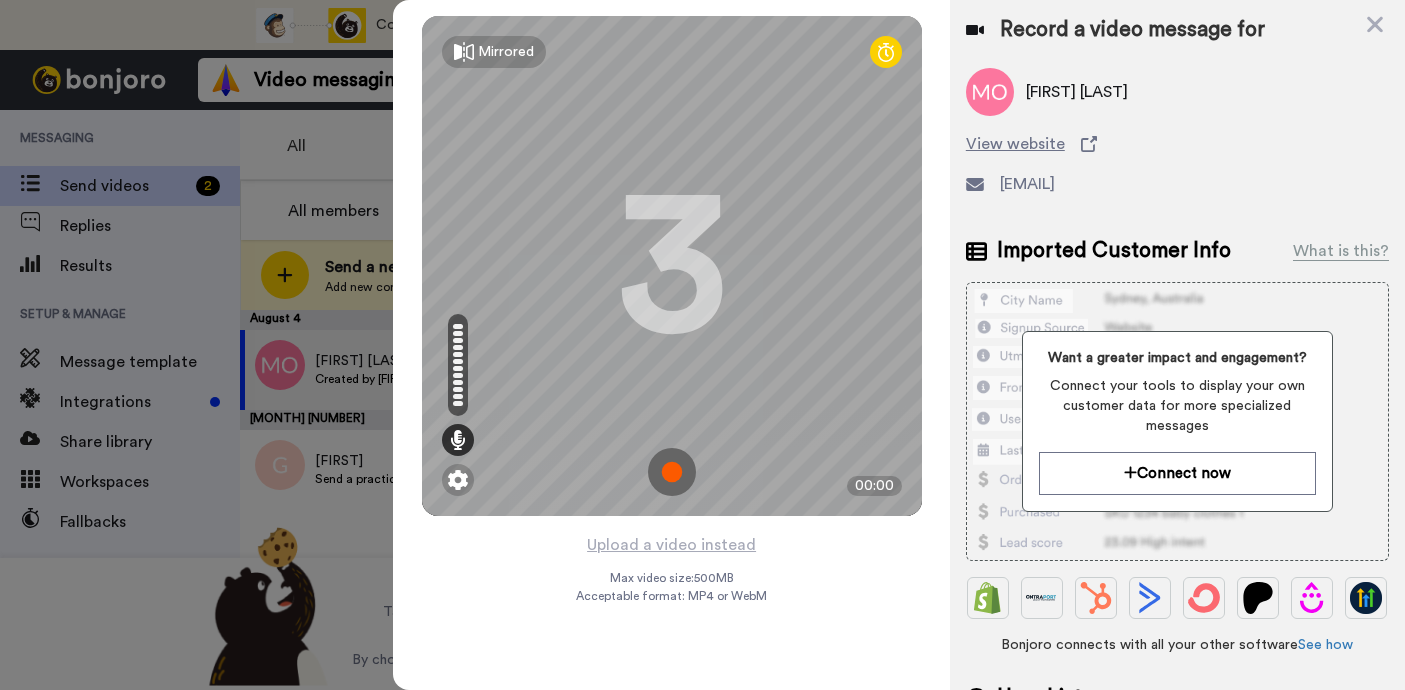 click at bounding box center (672, 472) 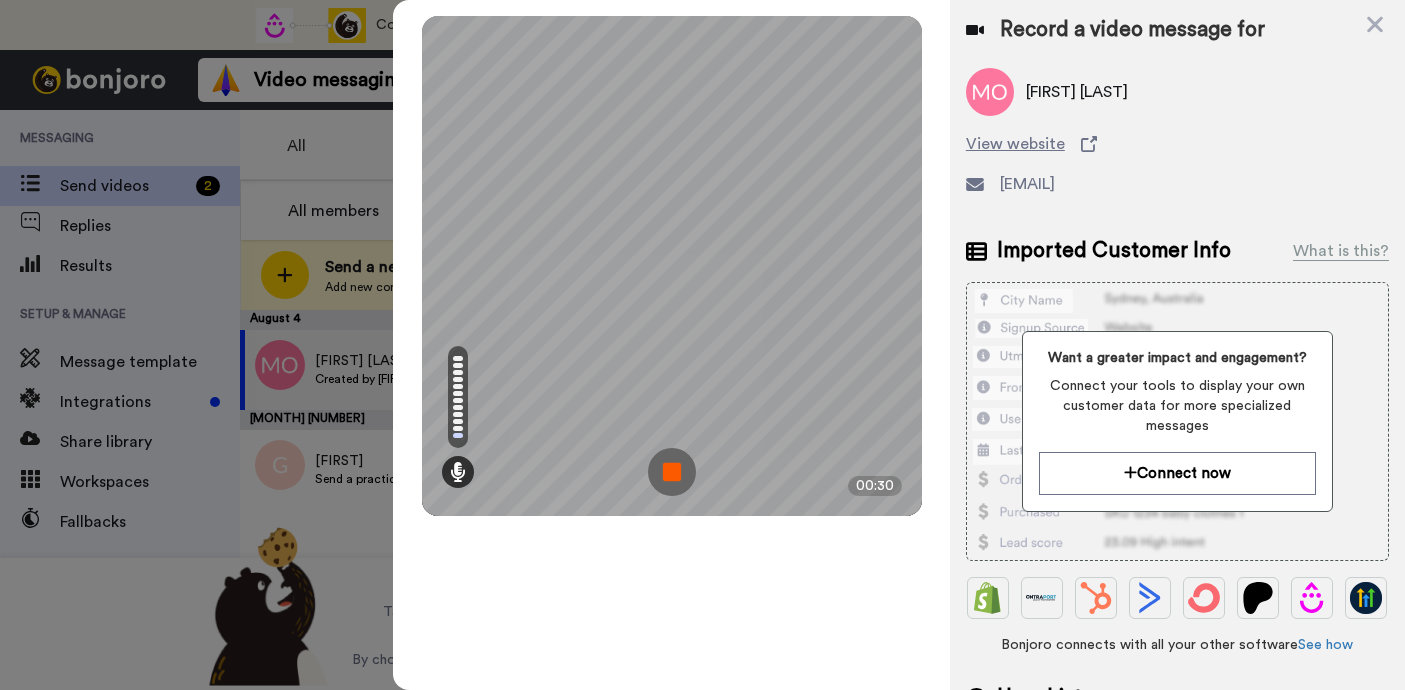 click at bounding box center [672, 472] 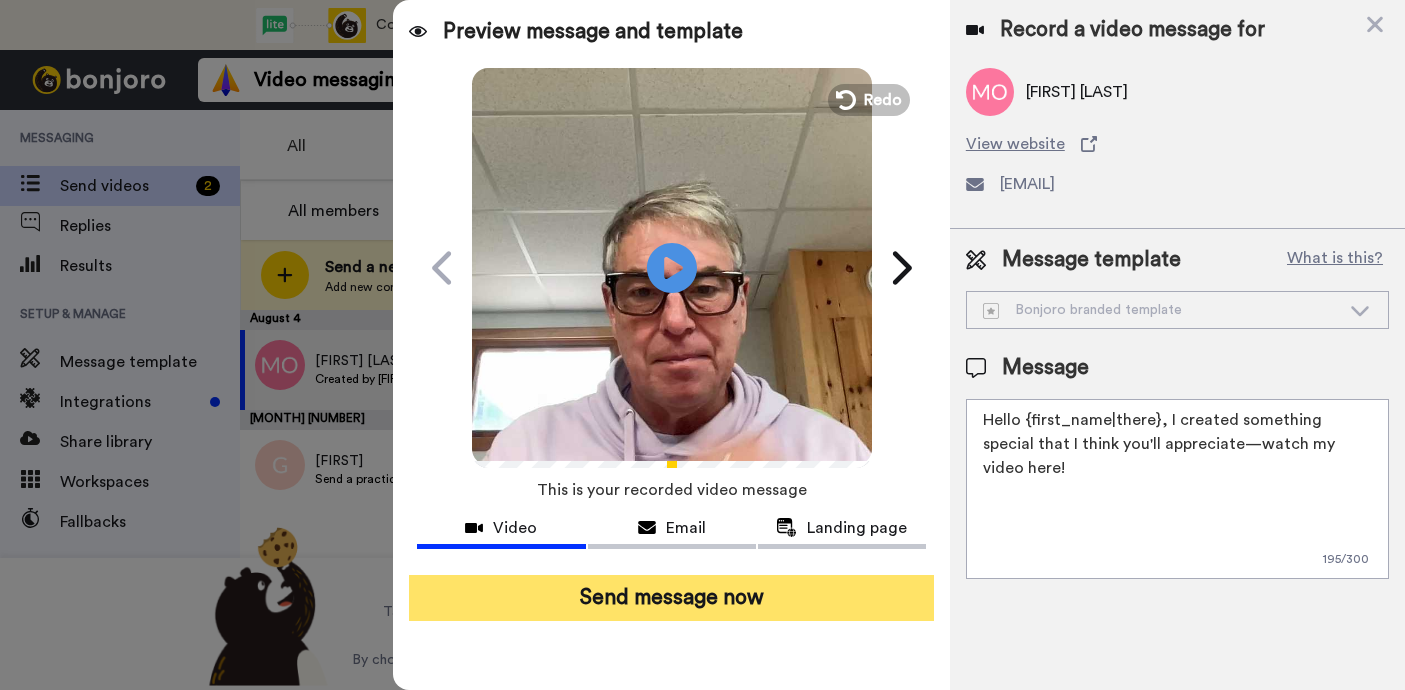 click on "Send message now" at bounding box center (671, 598) 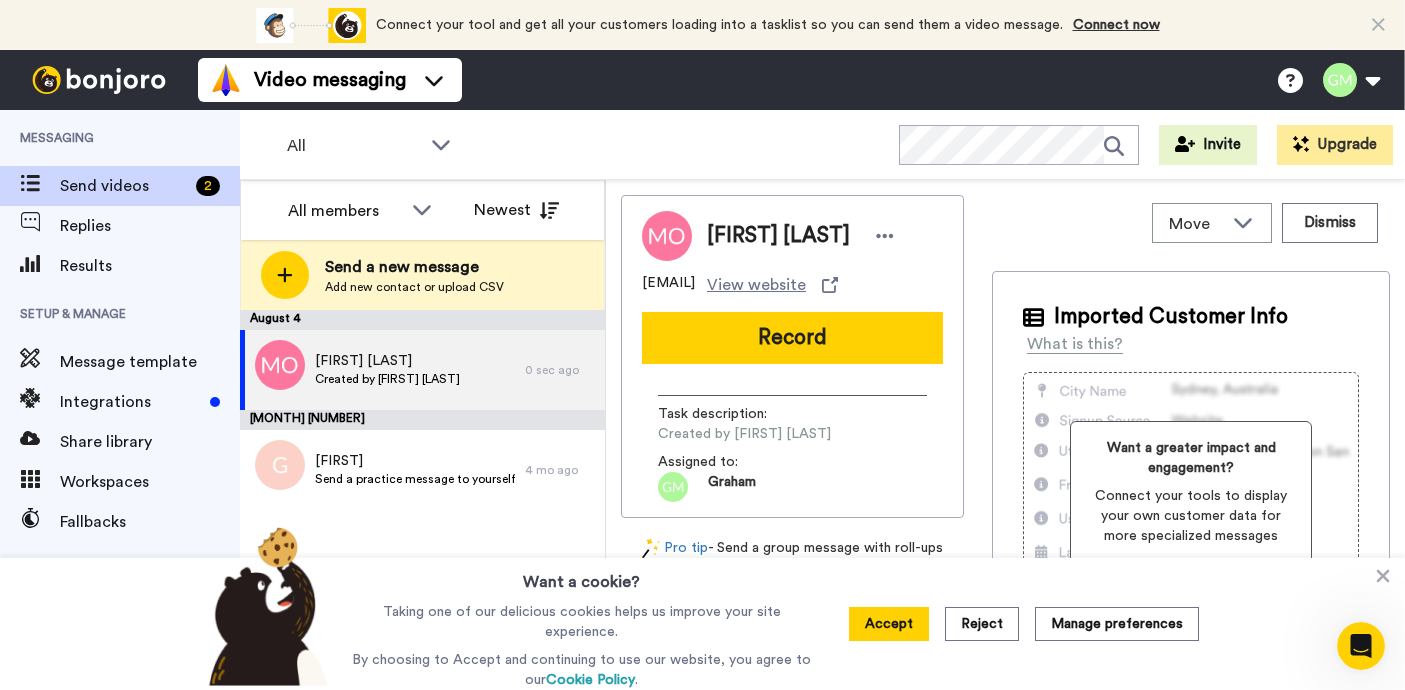 scroll, scrollTop: 0, scrollLeft: 0, axis: both 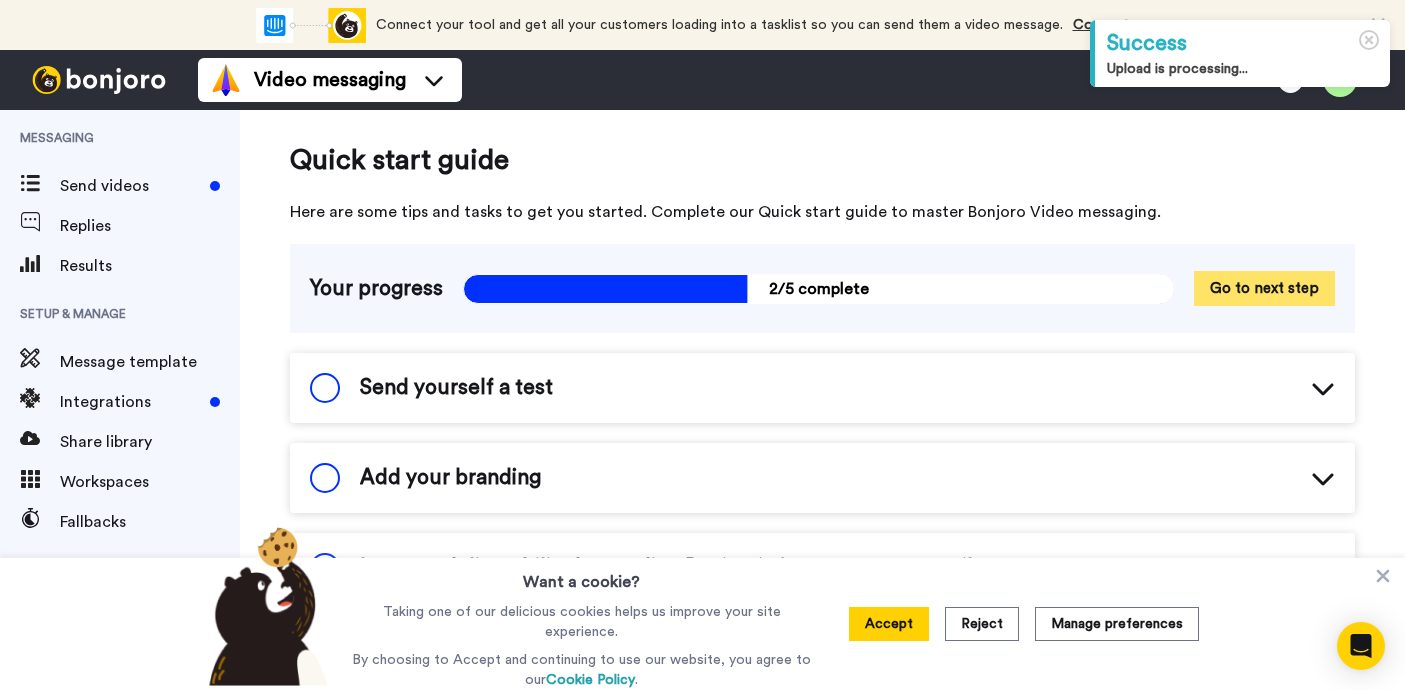 click on "Go to next step" at bounding box center (1264, 288) 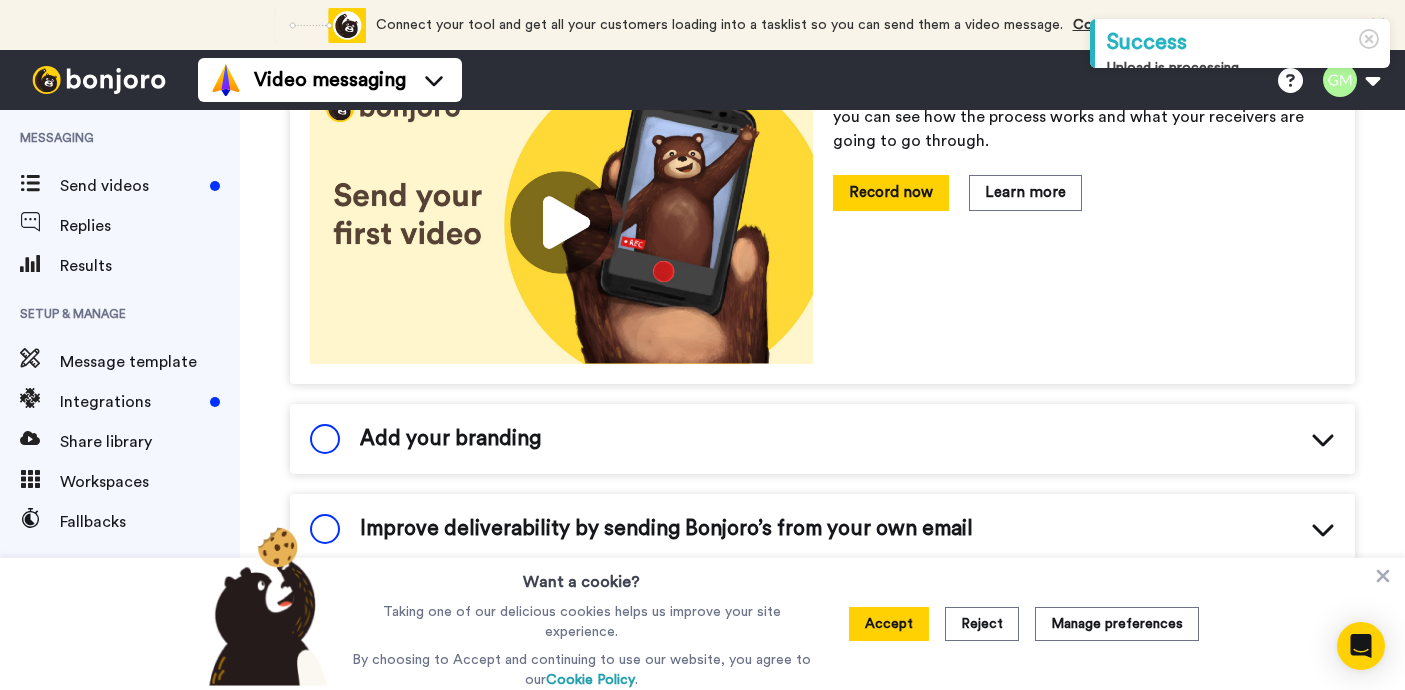 scroll, scrollTop: 393, scrollLeft: 0, axis: vertical 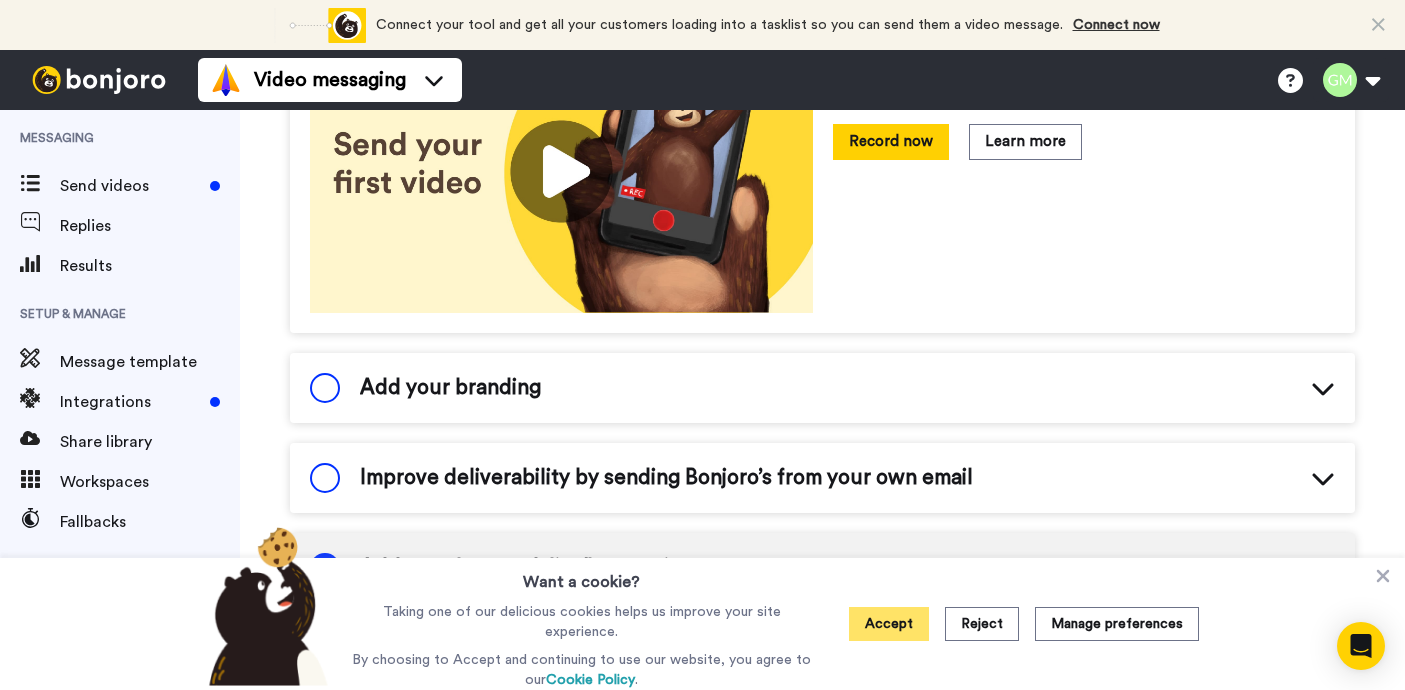 click on "Accept" at bounding box center (889, 624) 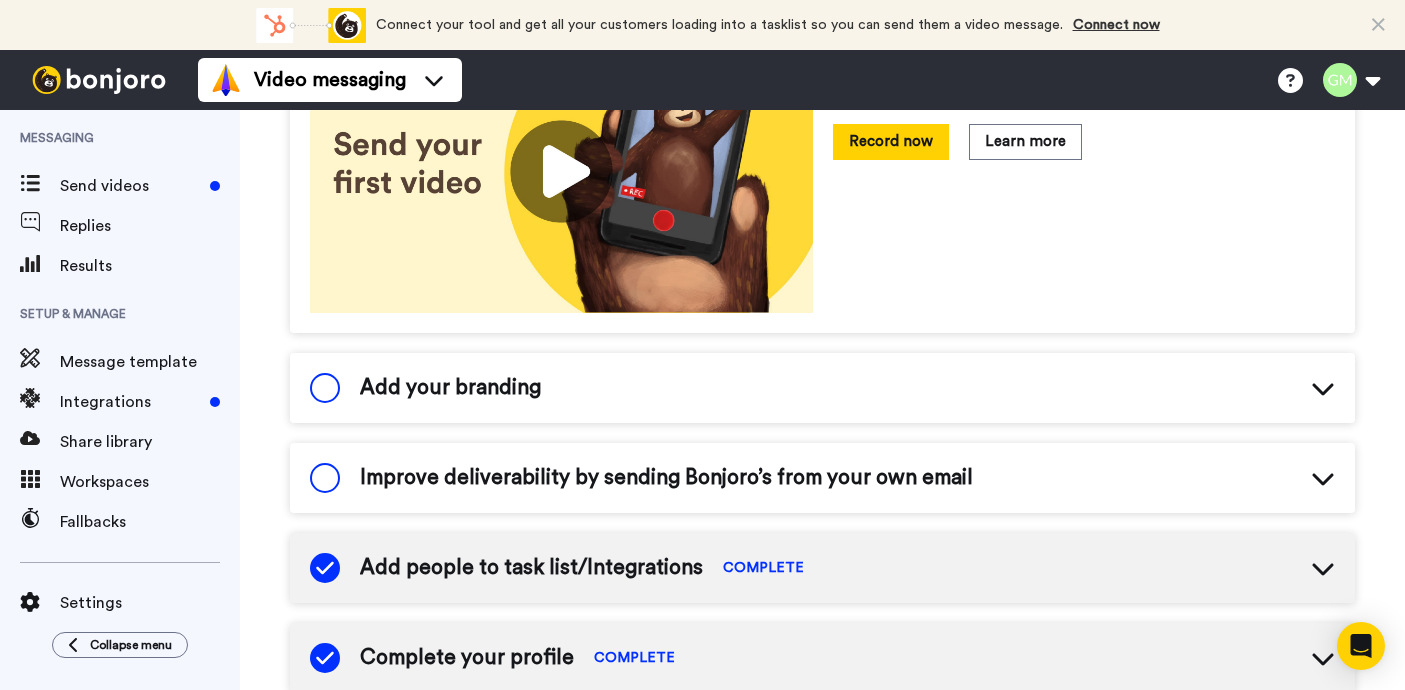 click at bounding box center [325, 388] 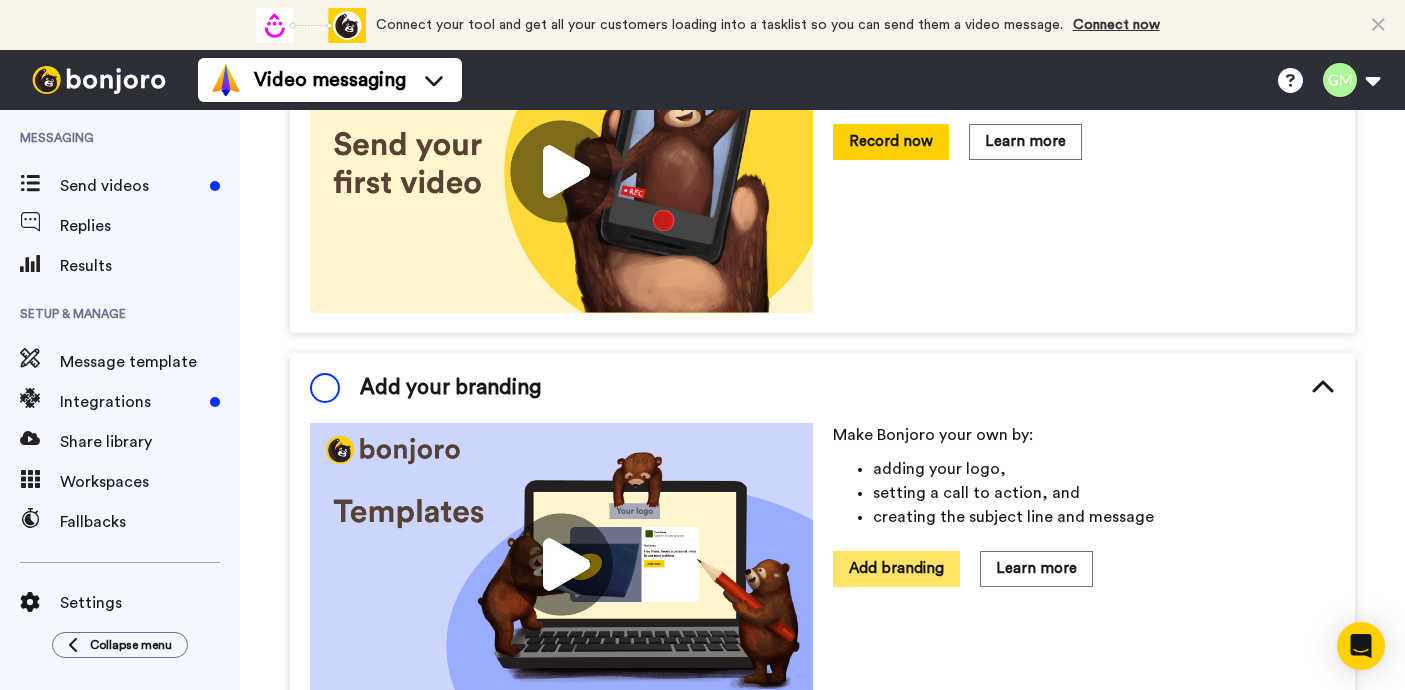 click on "Add branding" at bounding box center [896, 568] 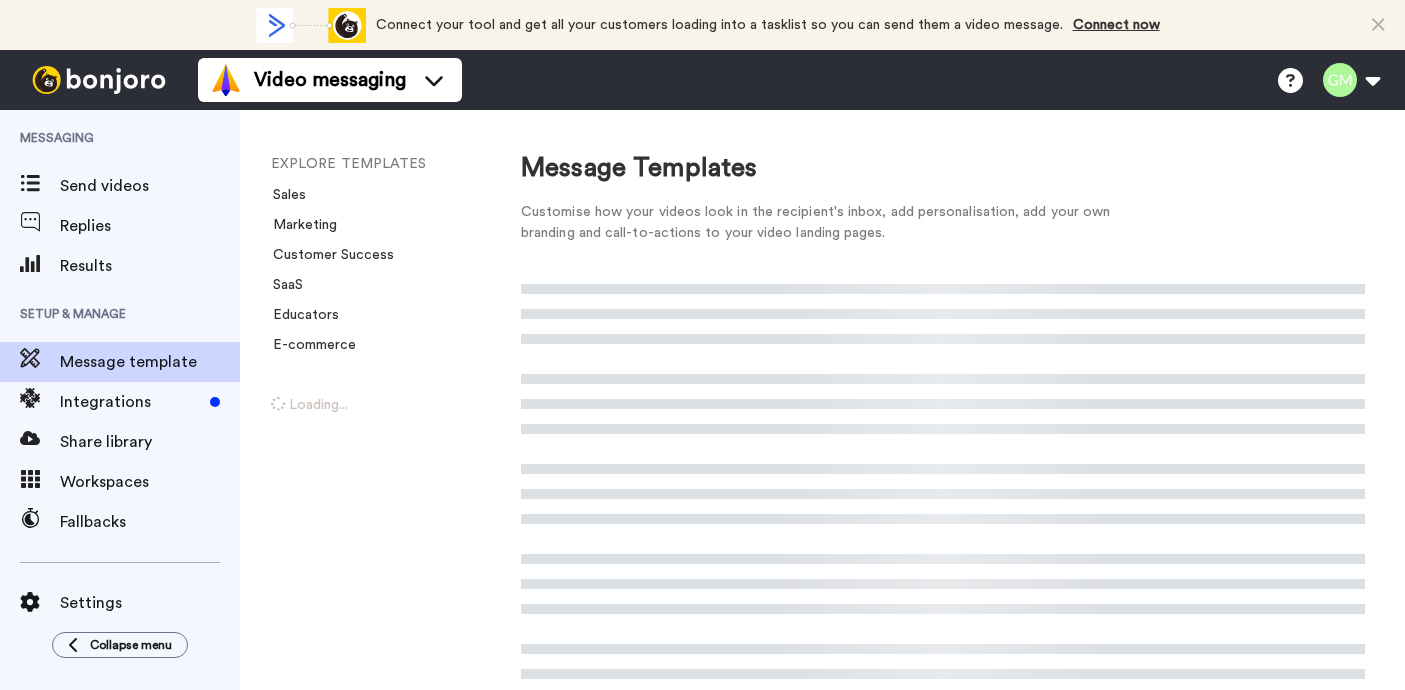 scroll, scrollTop: 0, scrollLeft: 0, axis: both 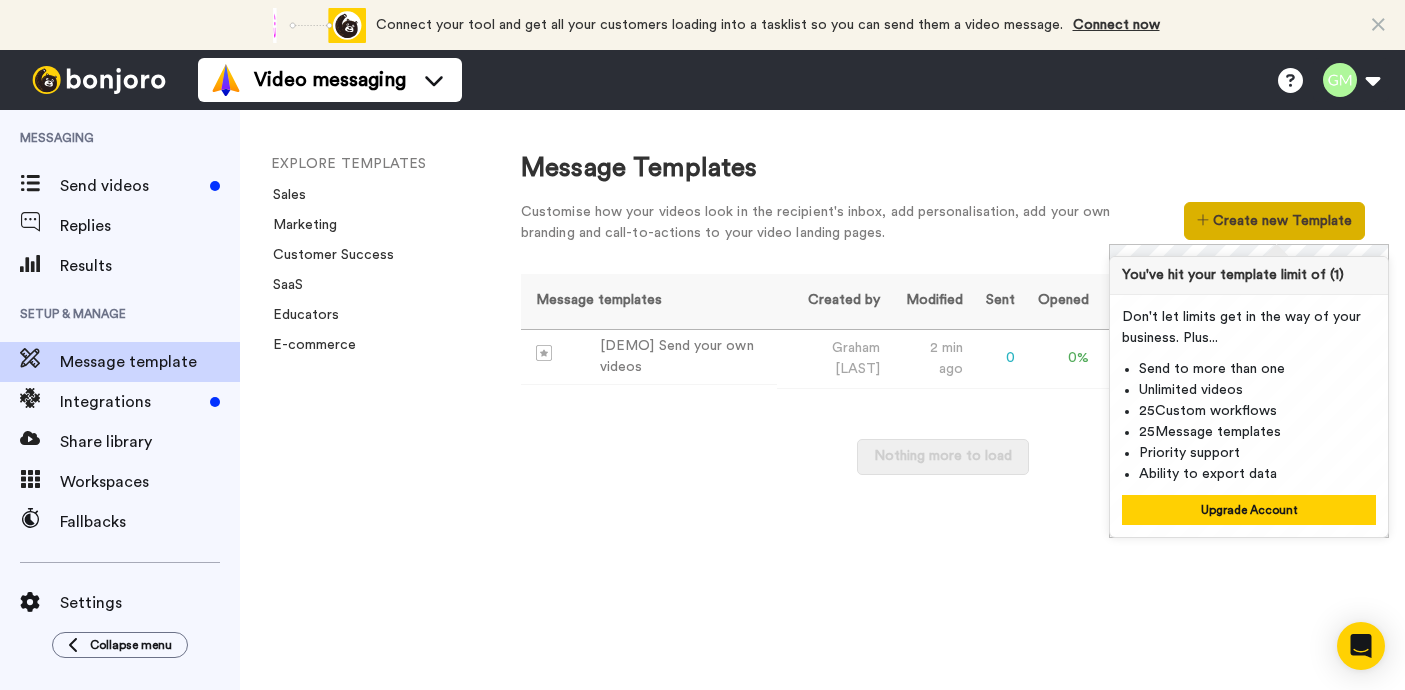click on "Create new Template" at bounding box center (1274, 221) 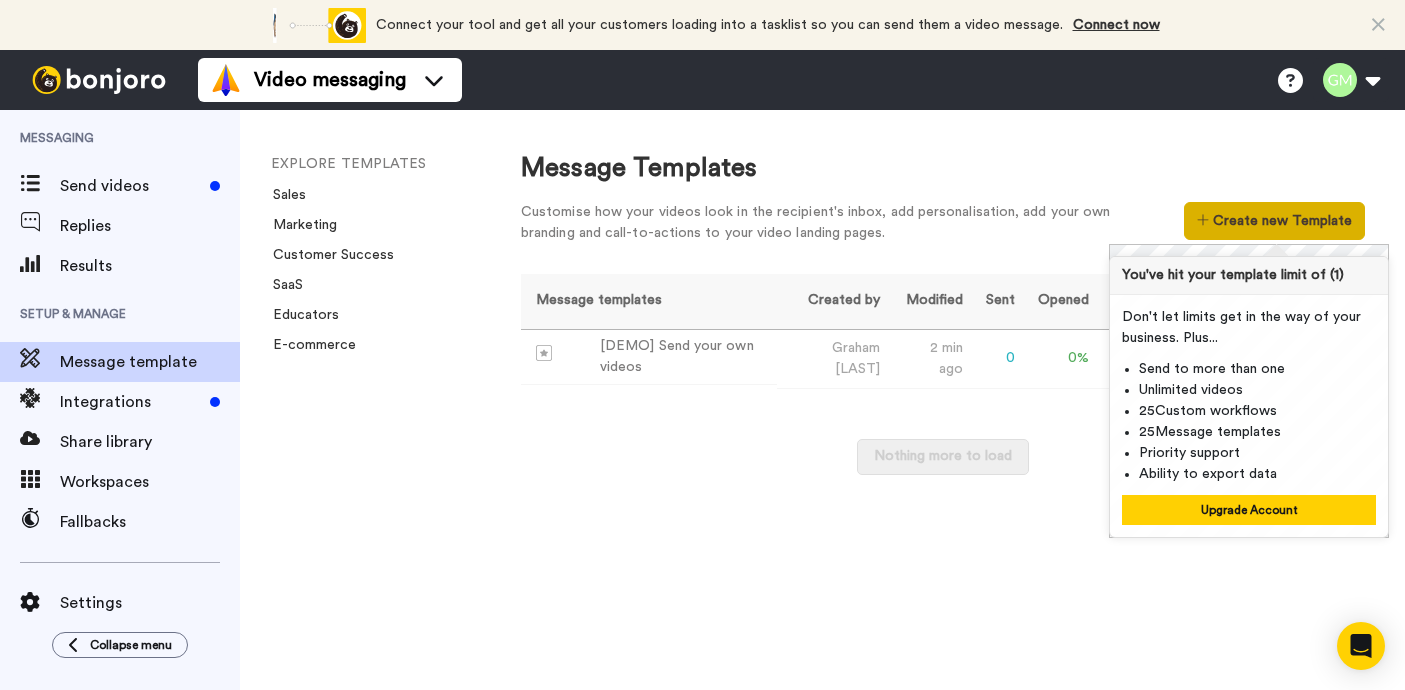 click on "Create new Template" at bounding box center (1274, 221) 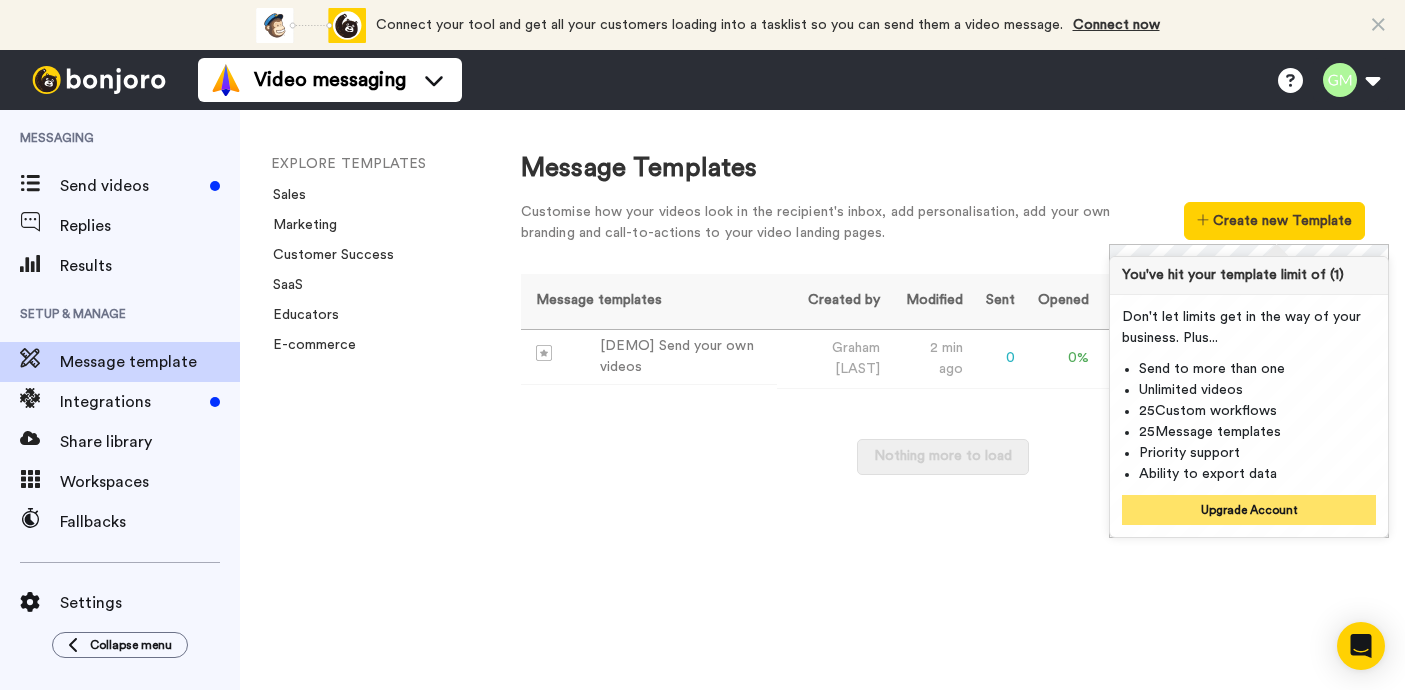 click on "Upgrade Account" at bounding box center (1249, 510) 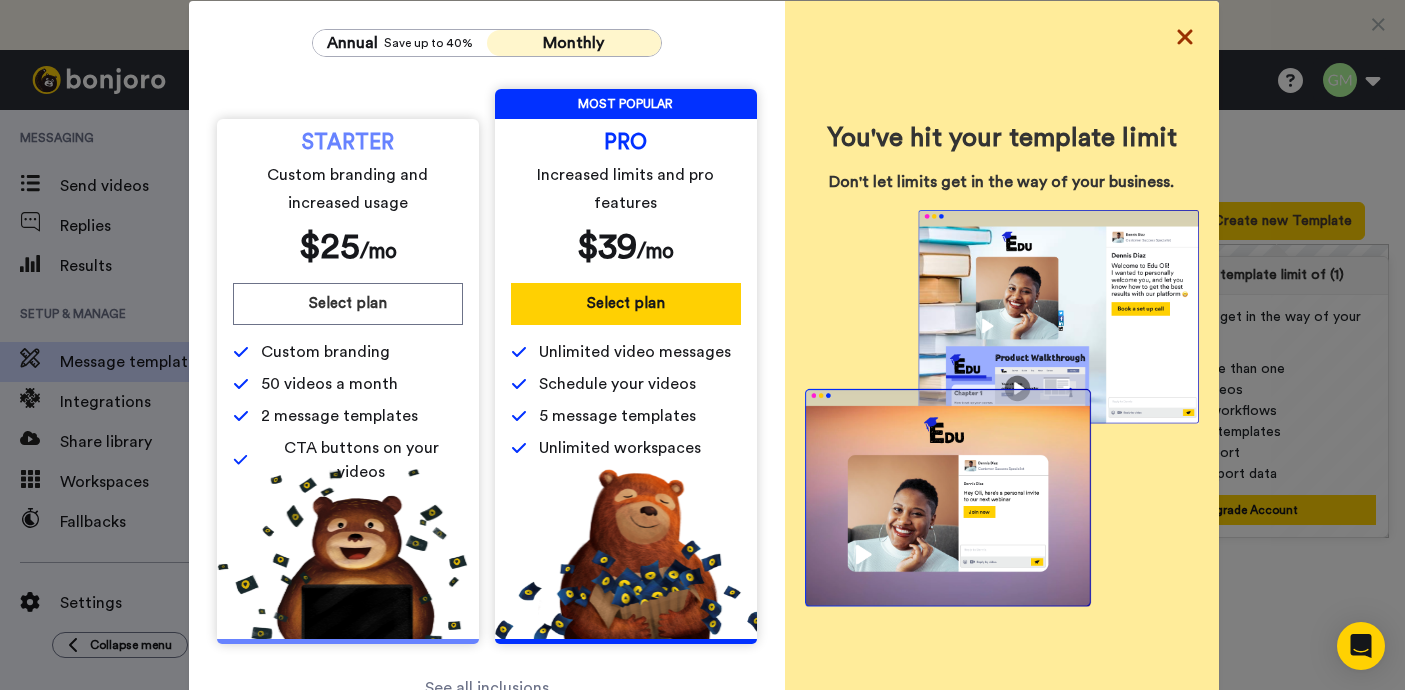 click 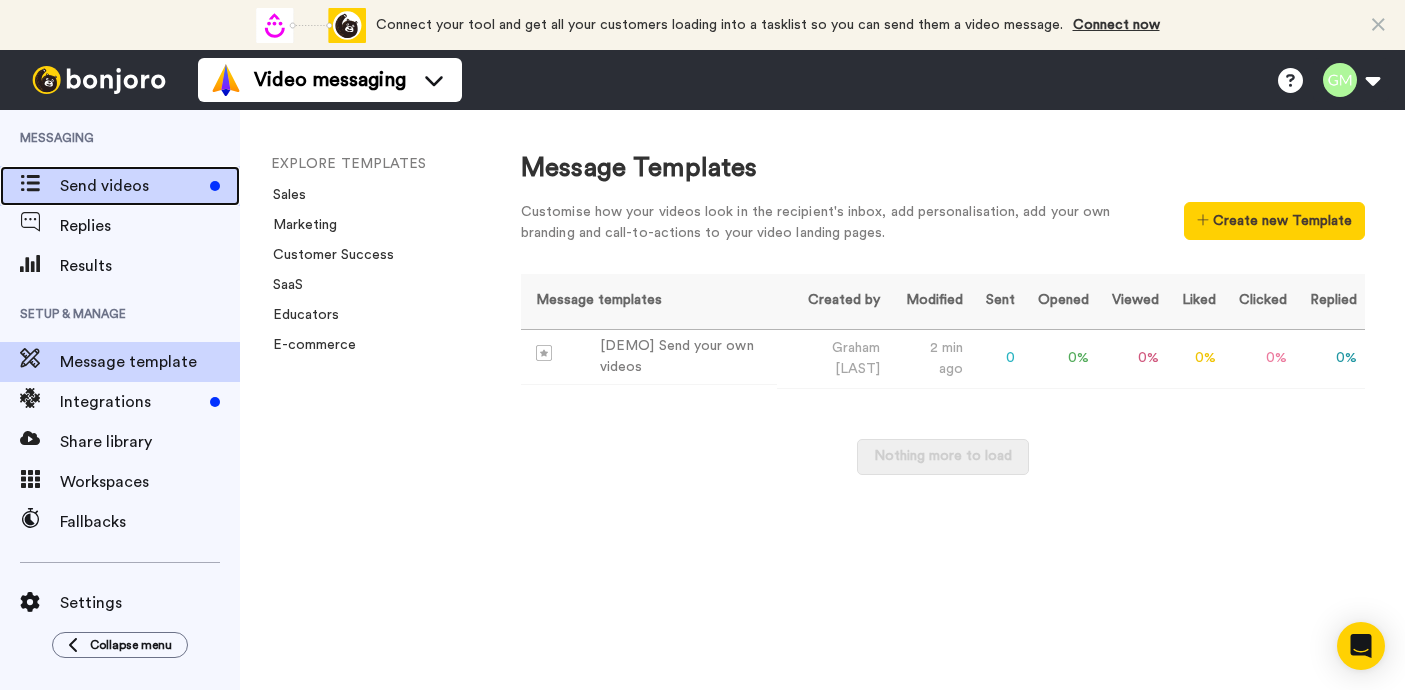 click on "Send videos" at bounding box center [131, 186] 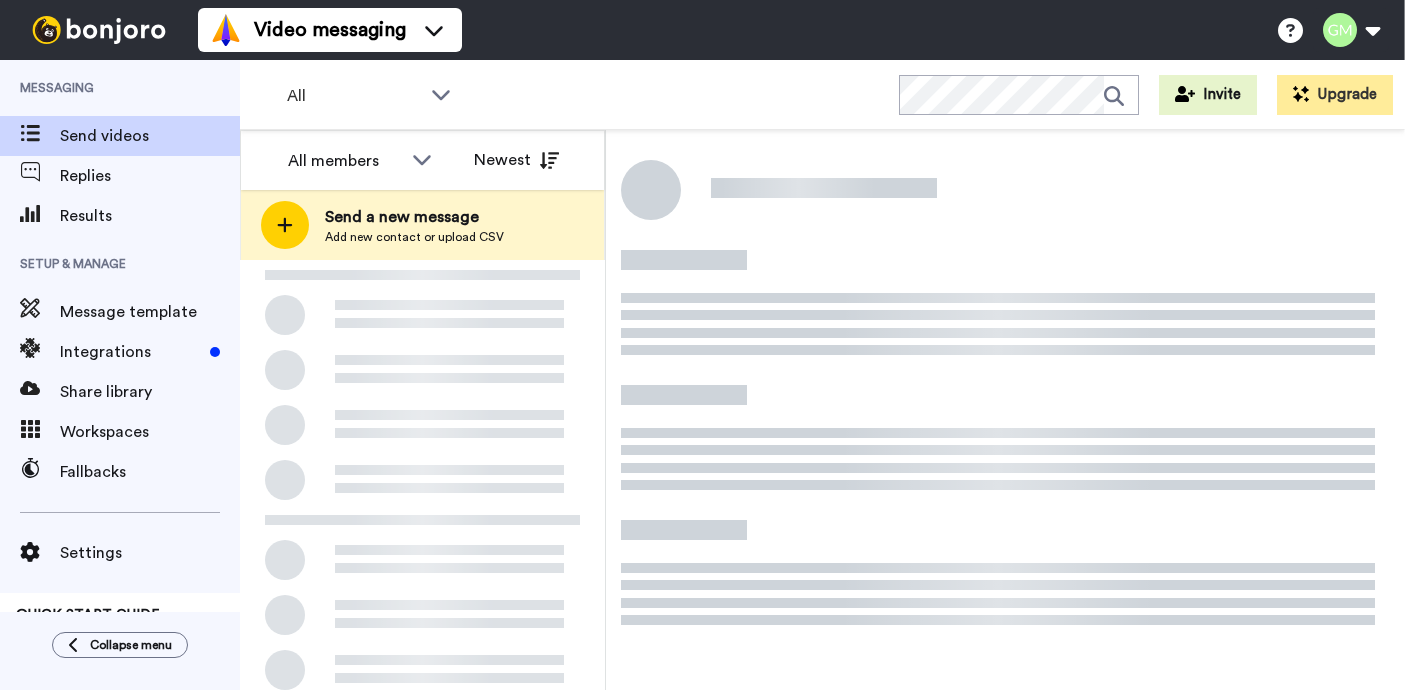 scroll, scrollTop: 0, scrollLeft: 0, axis: both 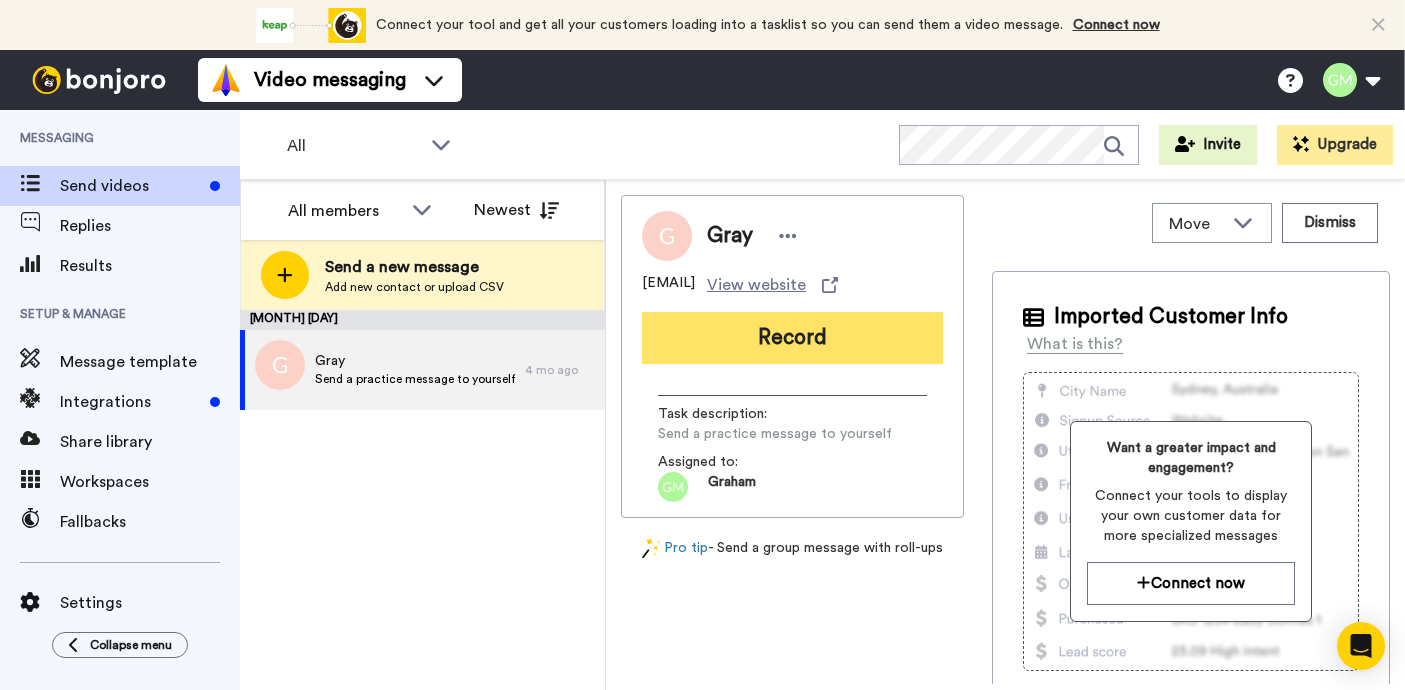 click on "Record" at bounding box center (792, 338) 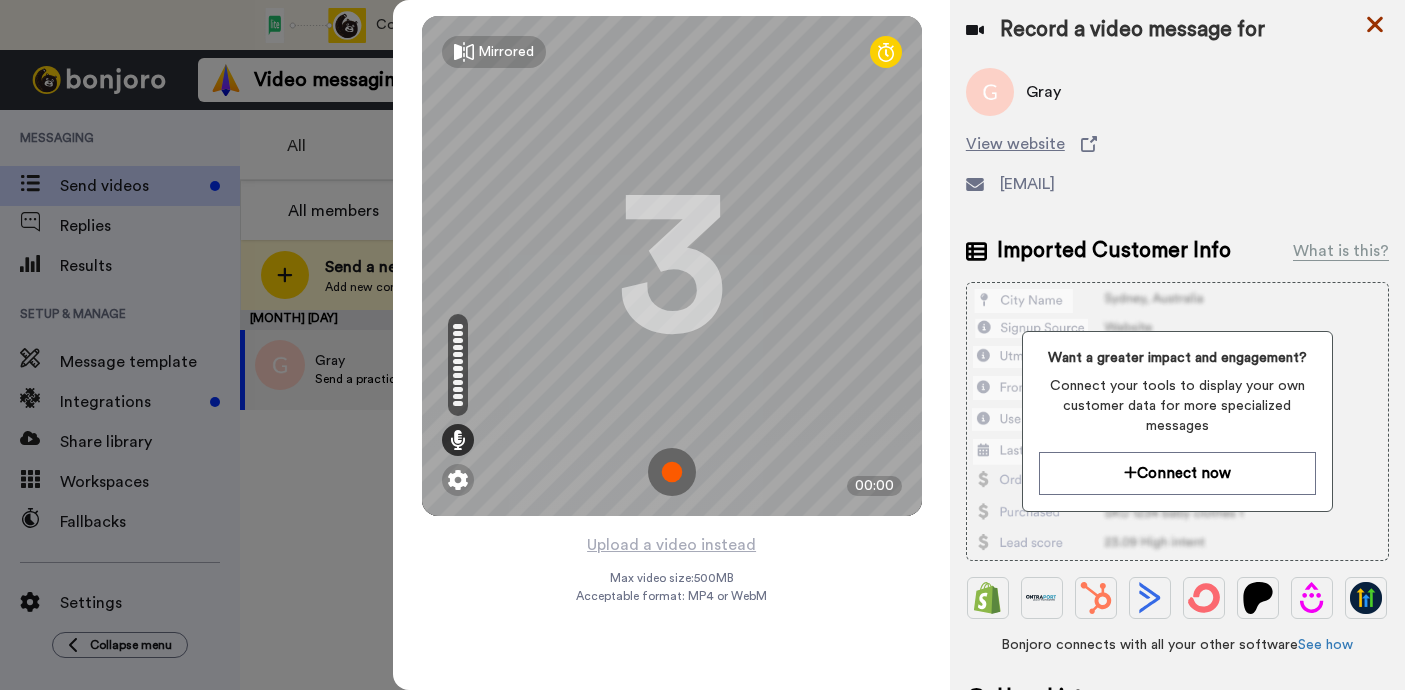 click 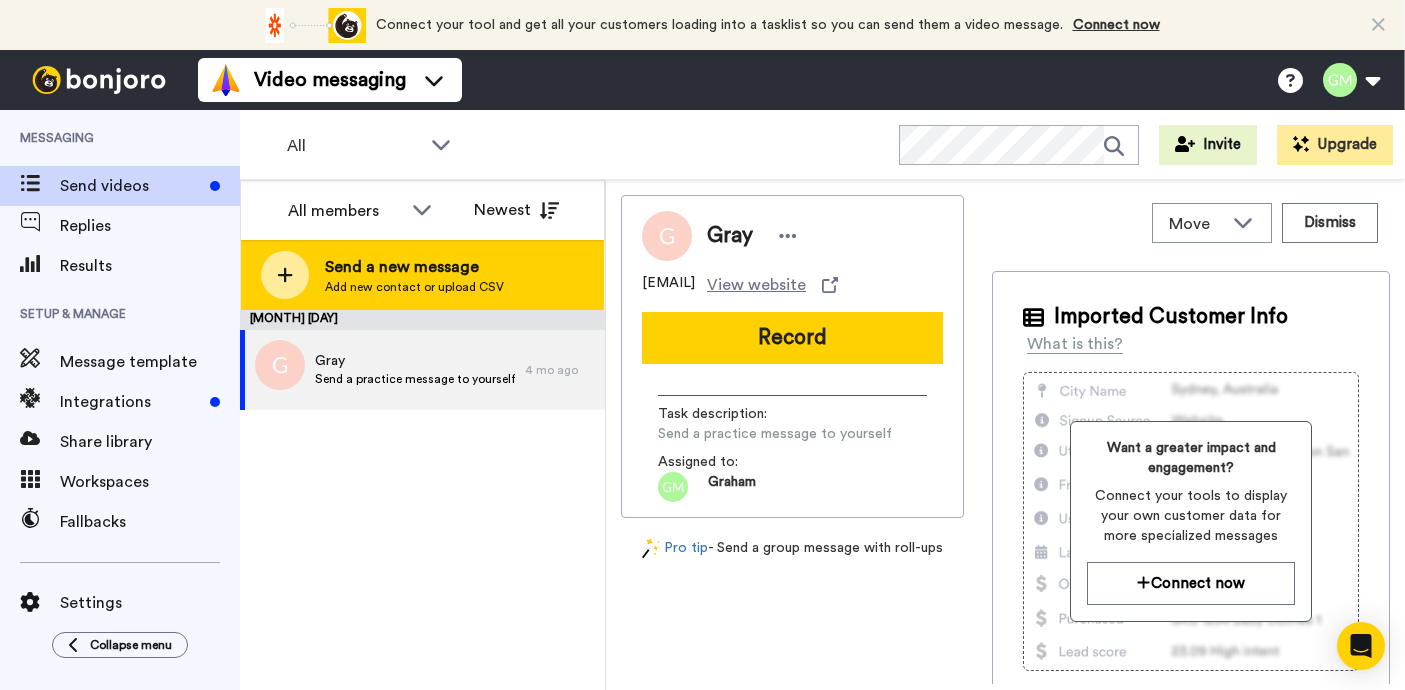 click on "Send a new message" at bounding box center [414, 267] 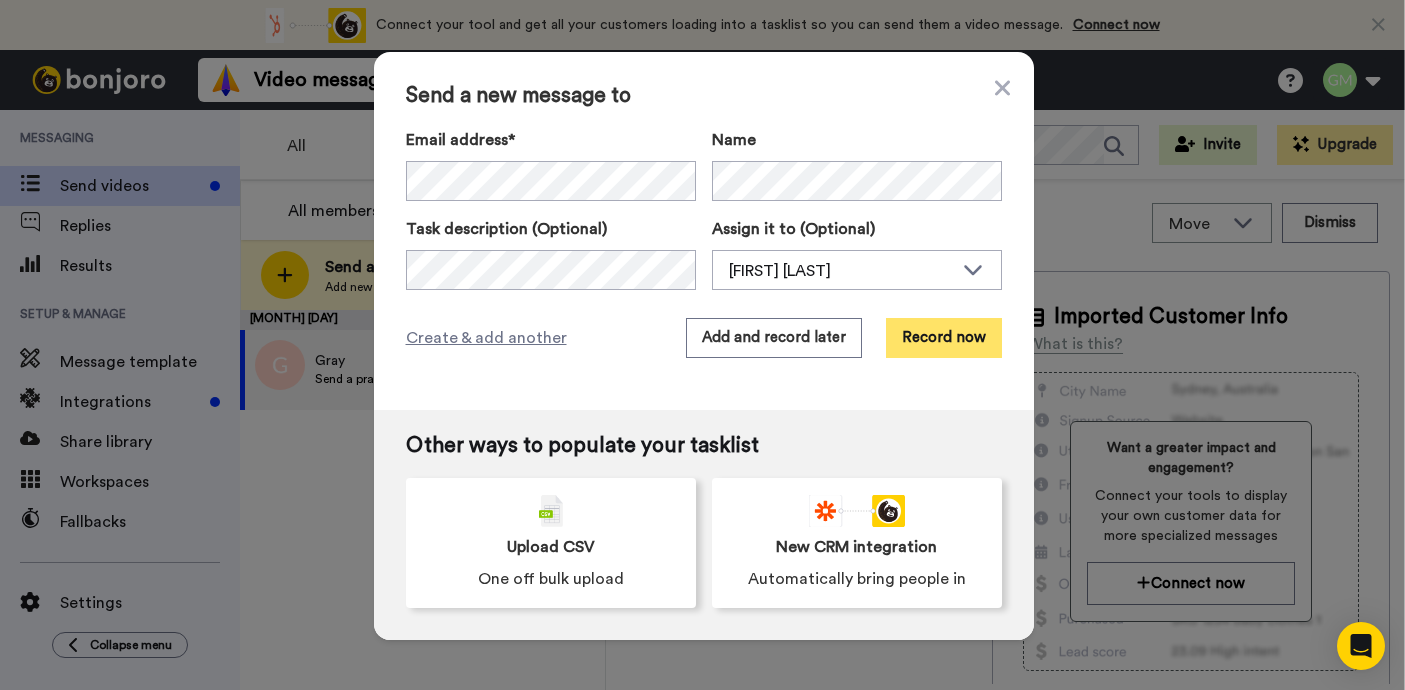 click on "Record now" at bounding box center (944, 338) 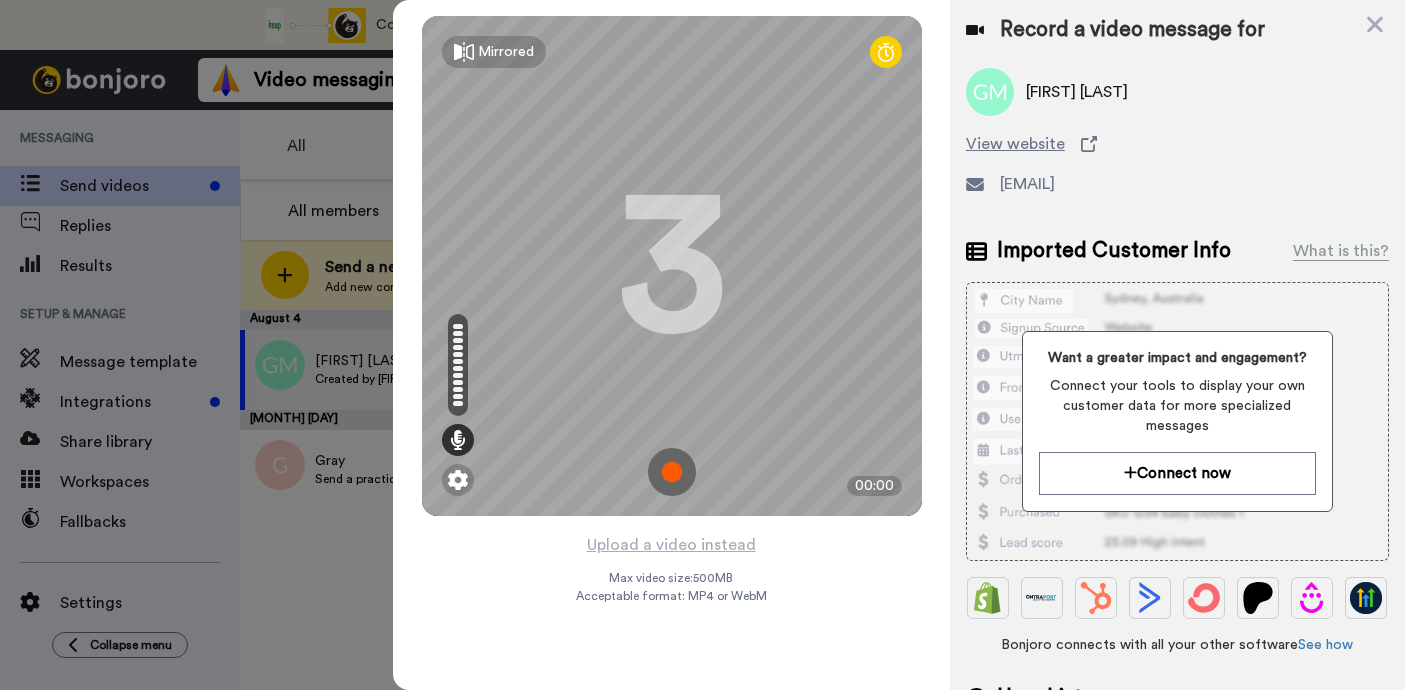 click at bounding box center [672, 472] 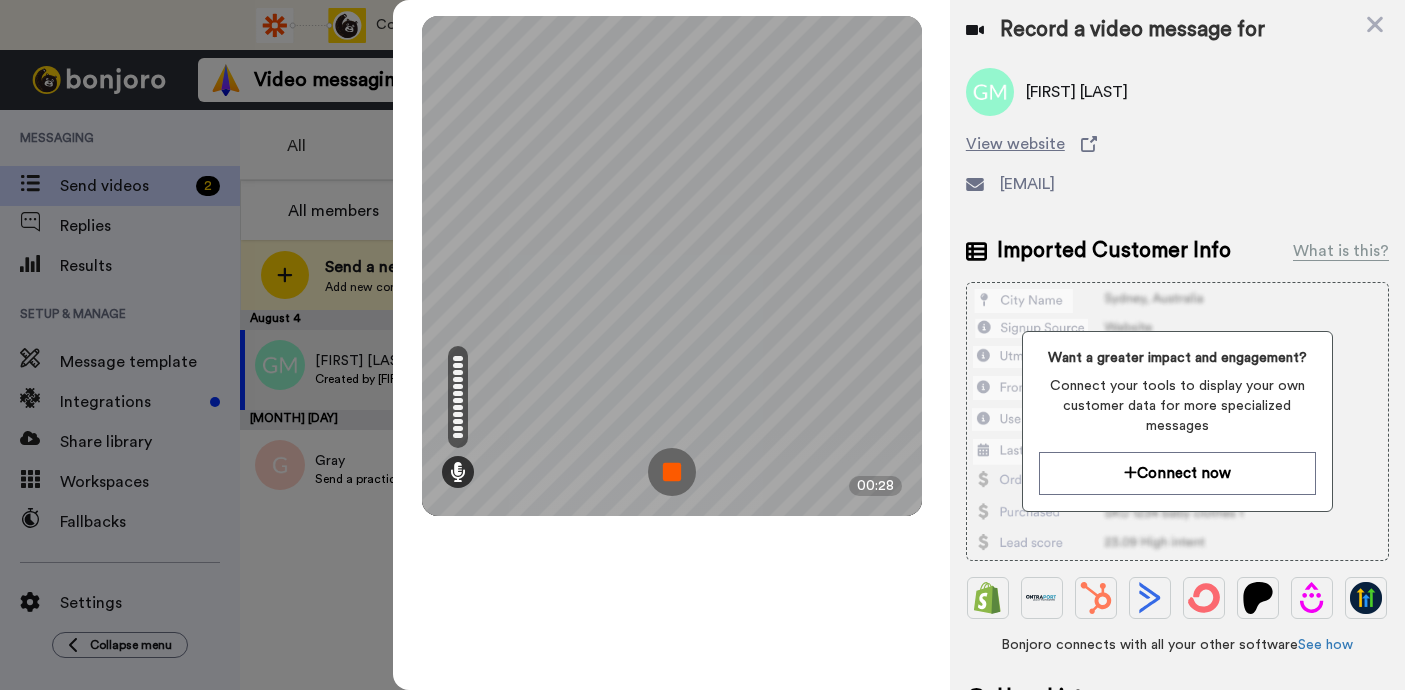 click at bounding box center (672, 472) 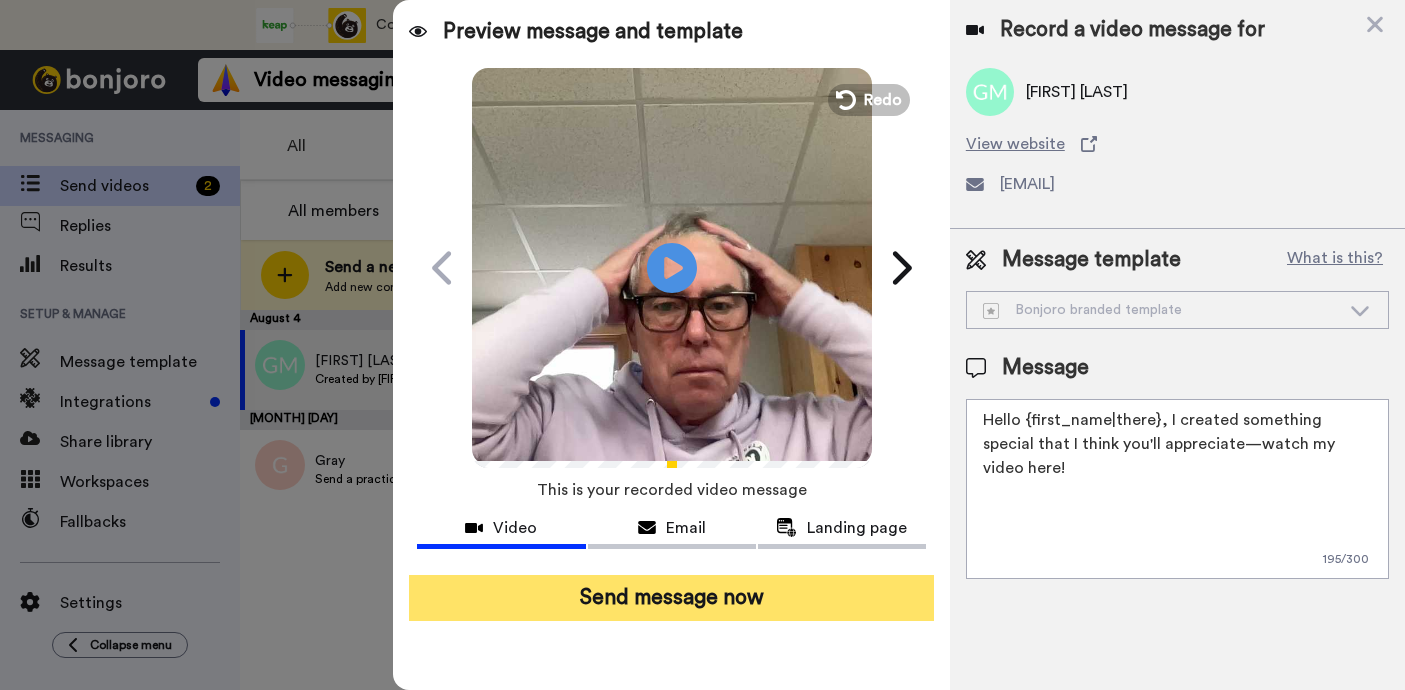 click on "Send message now" at bounding box center (671, 598) 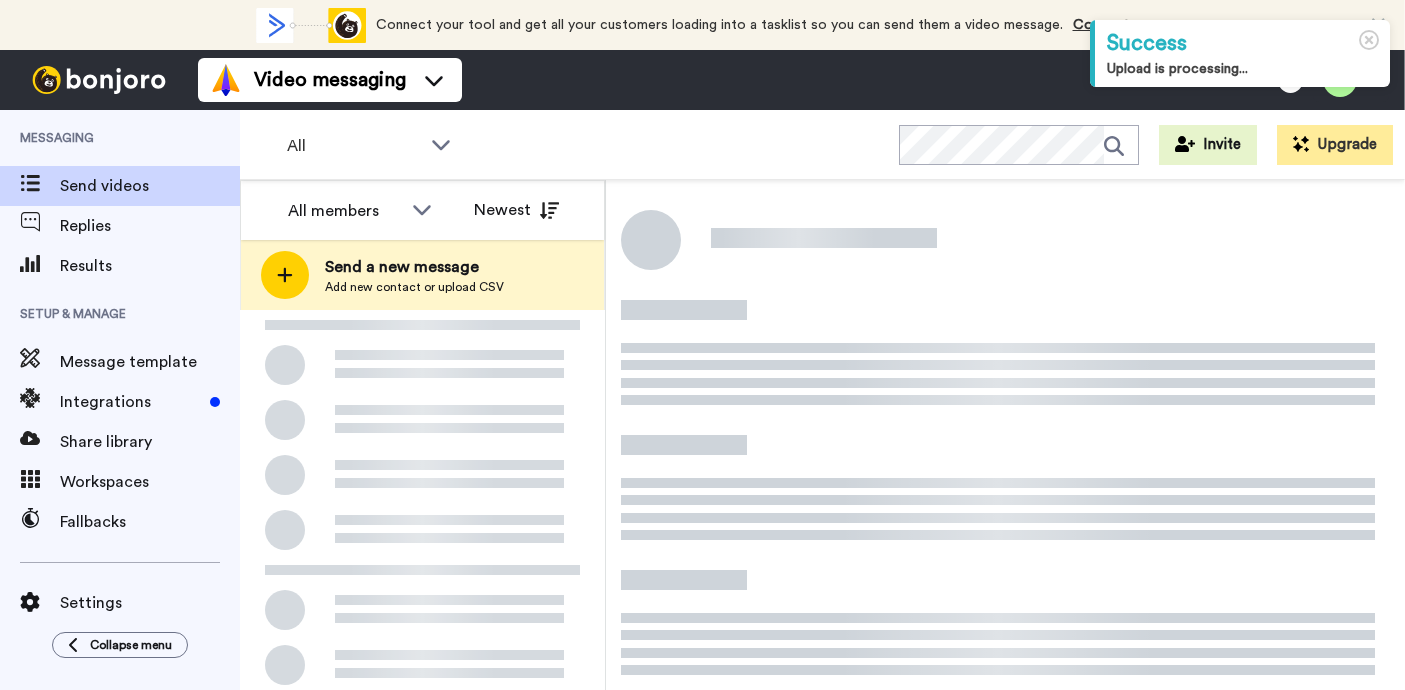 scroll, scrollTop: 0, scrollLeft: 0, axis: both 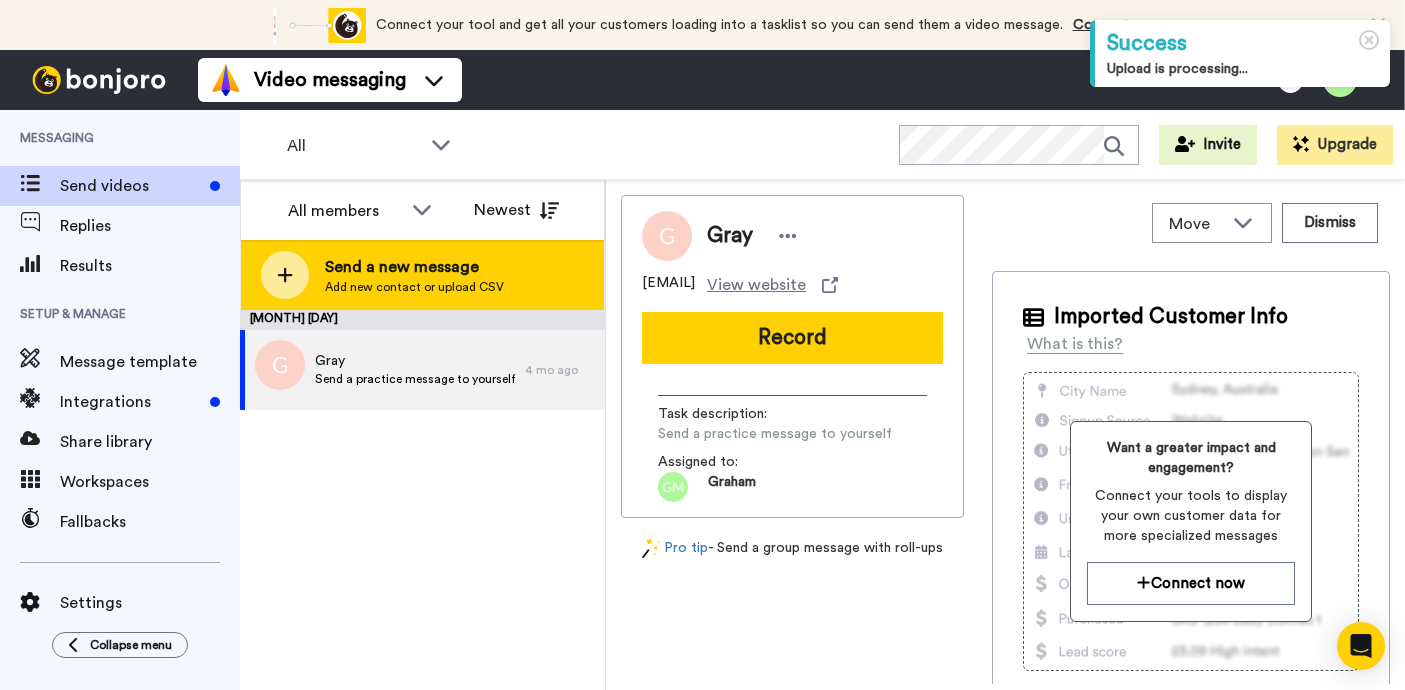 click on "Send a new message" at bounding box center [414, 267] 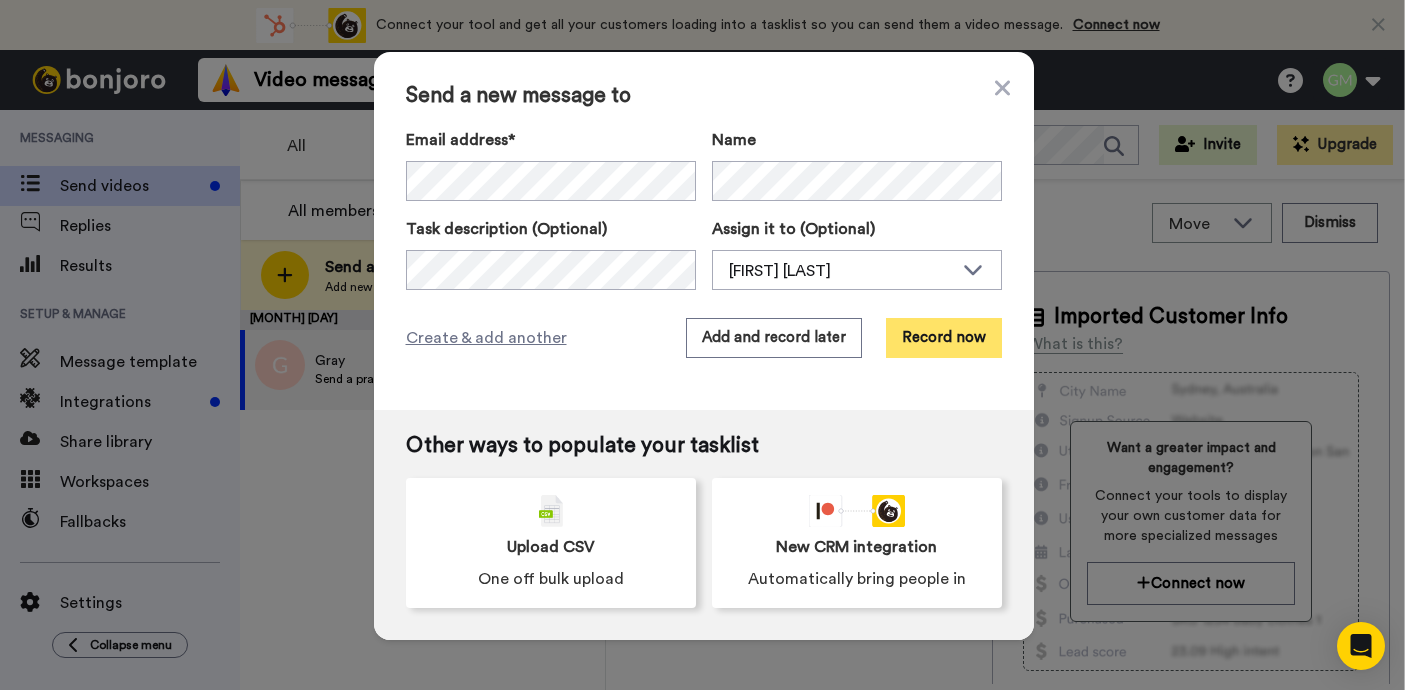 click on "Record now" at bounding box center (944, 338) 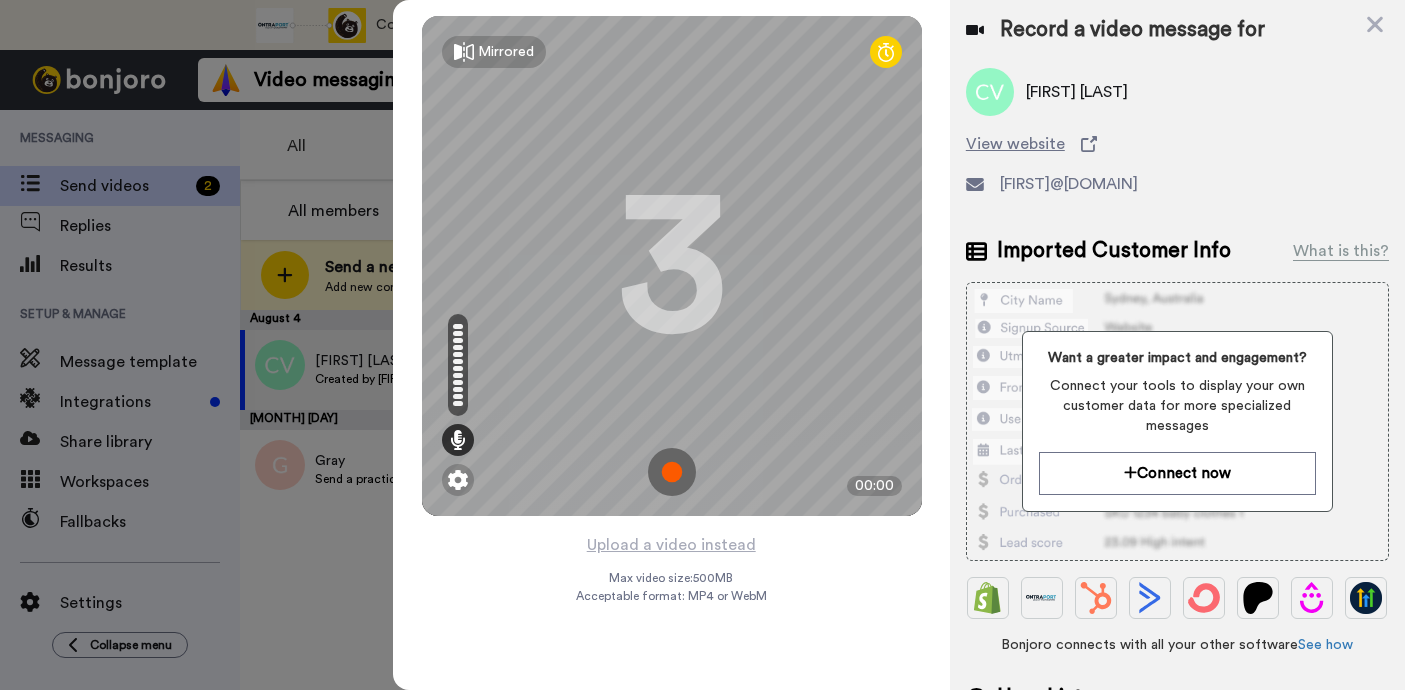 click at bounding box center (672, 472) 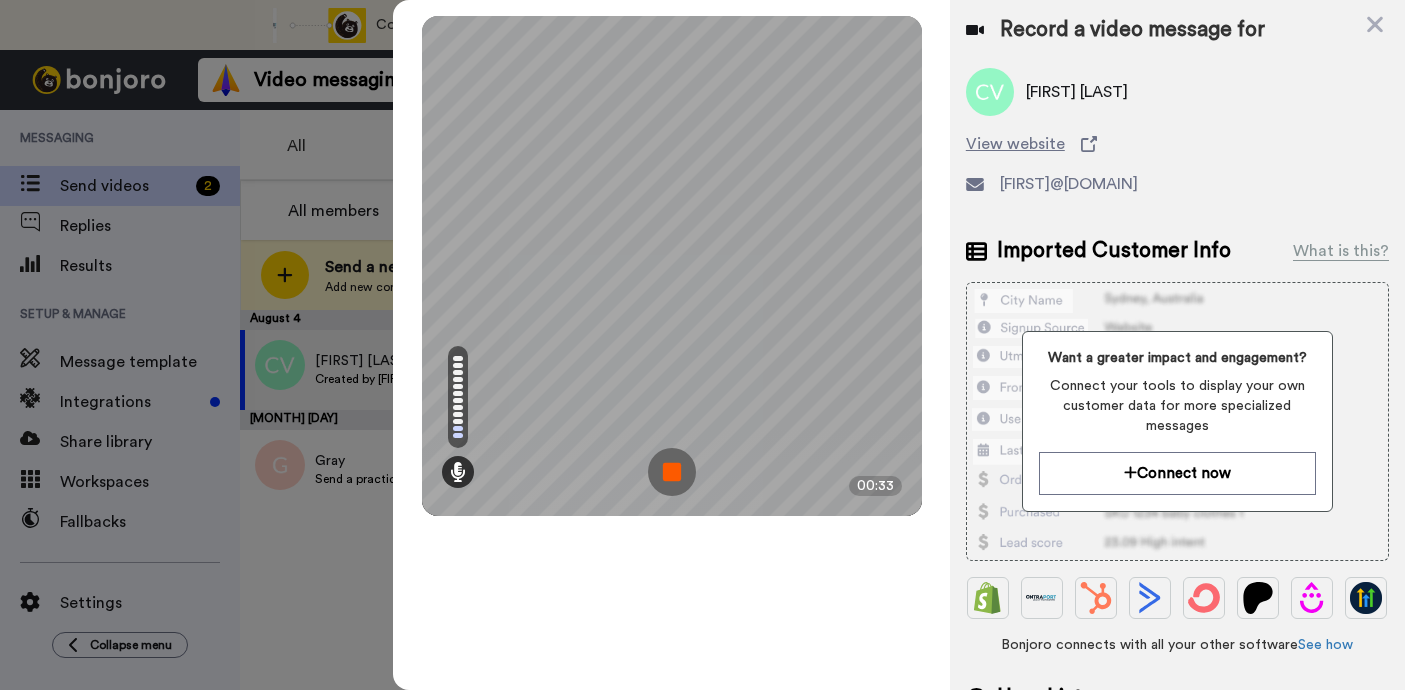 click at bounding box center [672, 472] 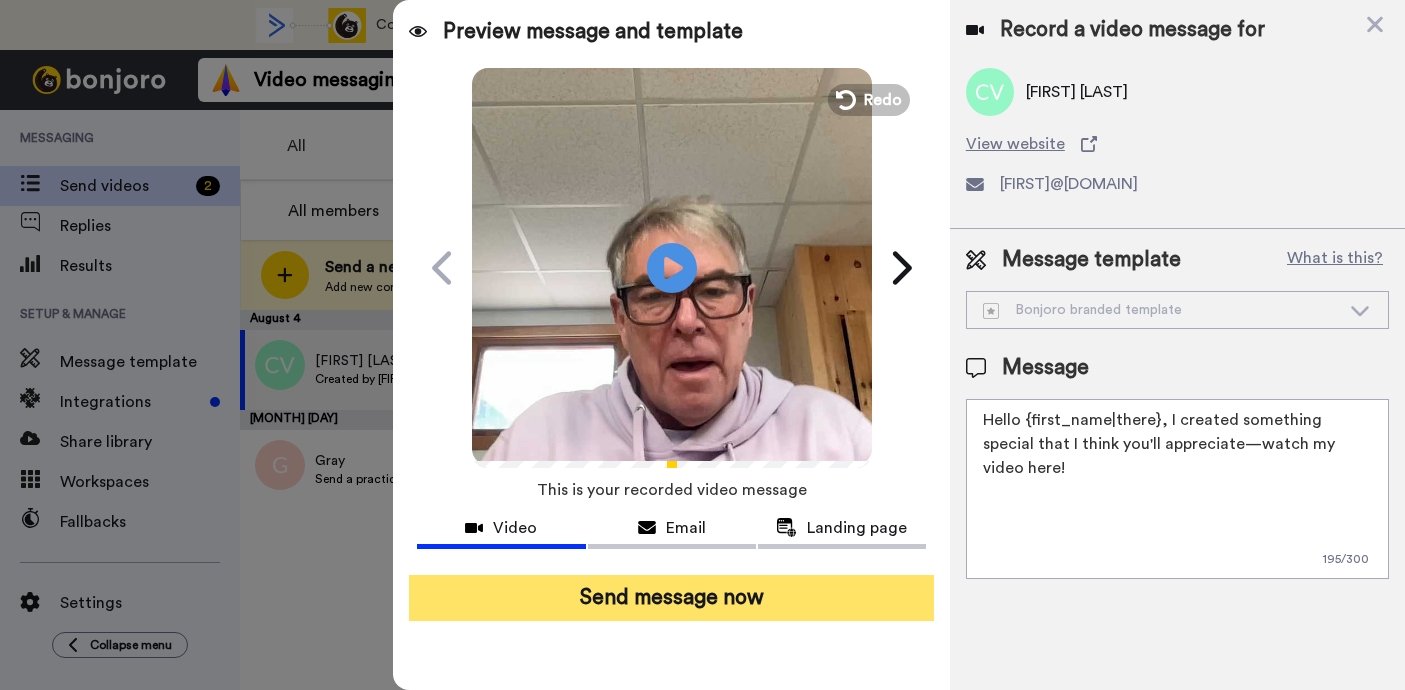 click on "Send message now" at bounding box center (671, 598) 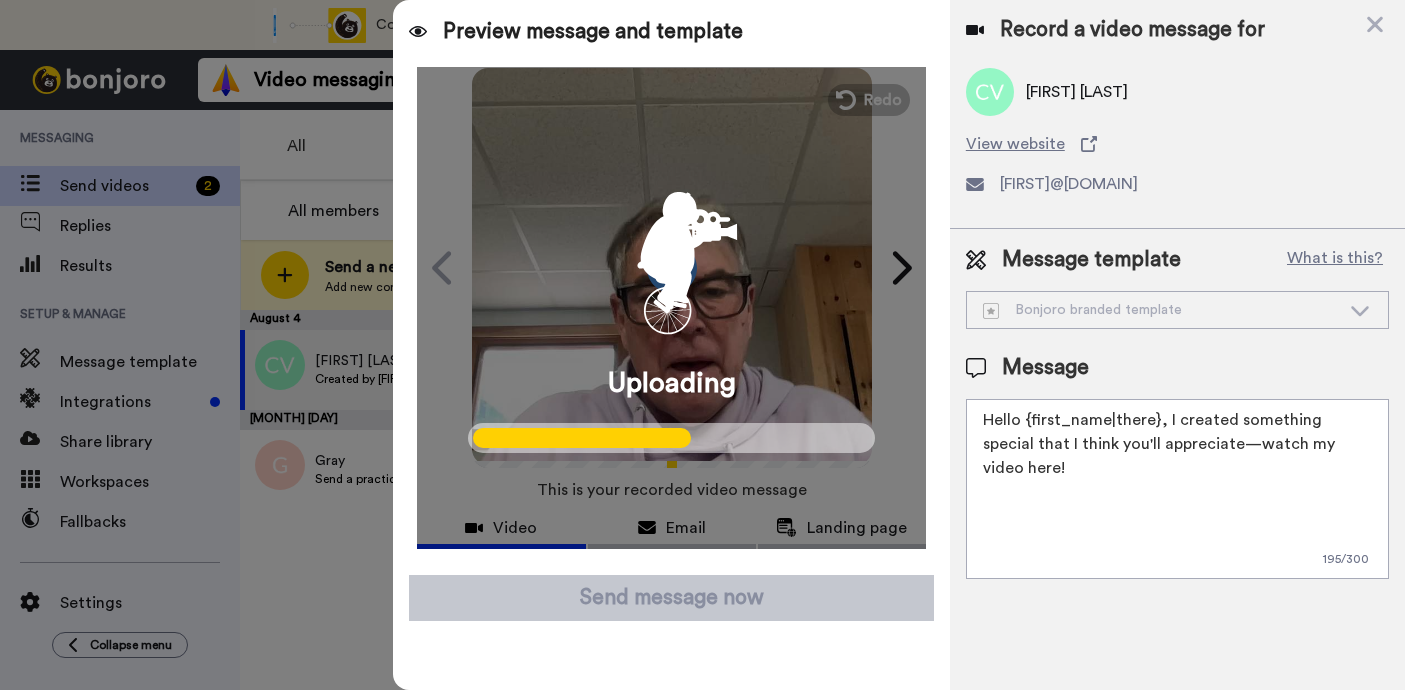 click on "Hello {first_name|there}, I created something special that I think you'll appreciate—watch my video here!" at bounding box center [1177, 489] 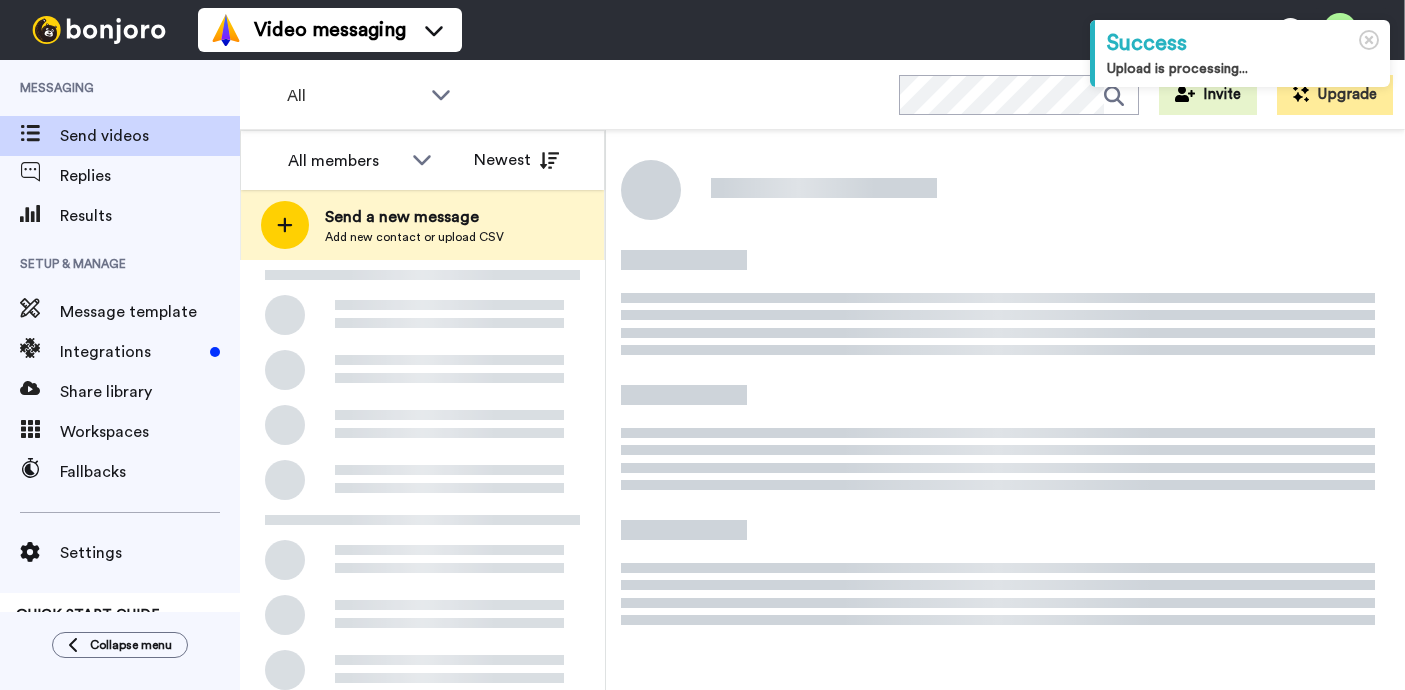 scroll, scrollTop: 0, scrollLeft: 0, axis: both 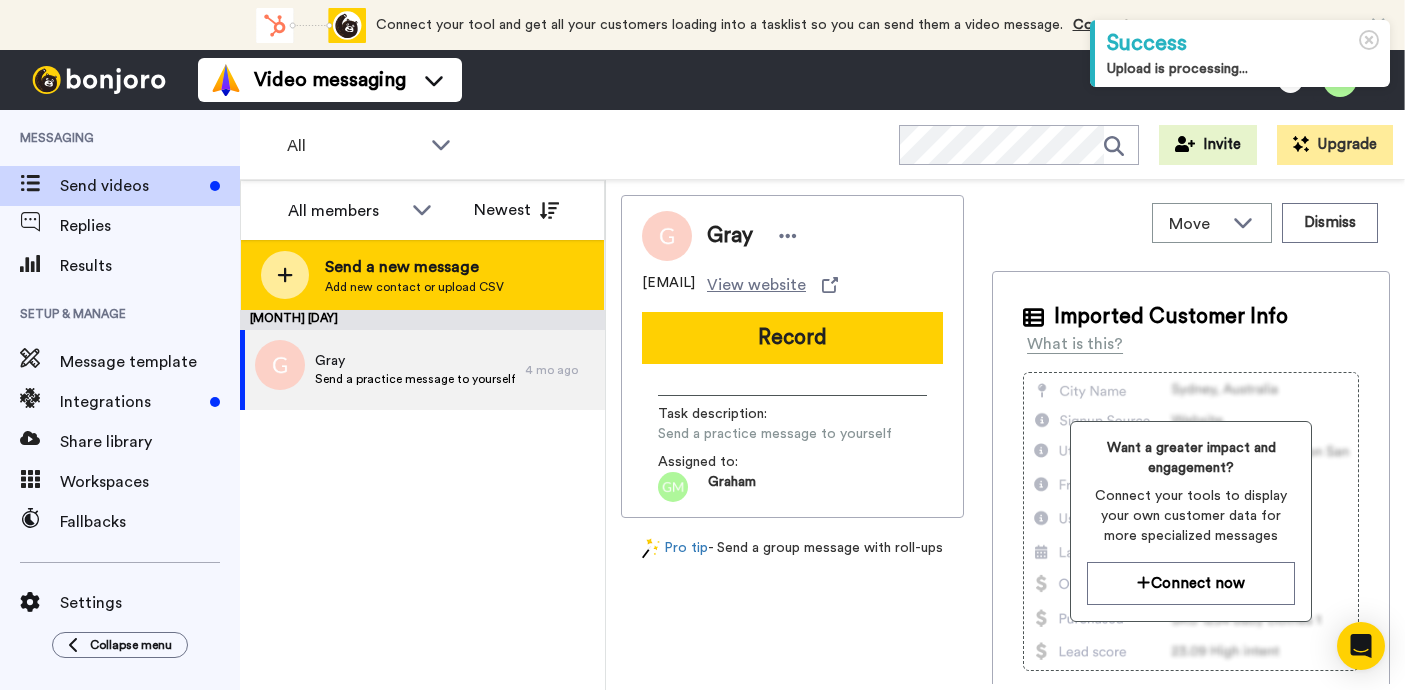 click on "Add new contact or upload CSV" at bounding box center [414, 287] 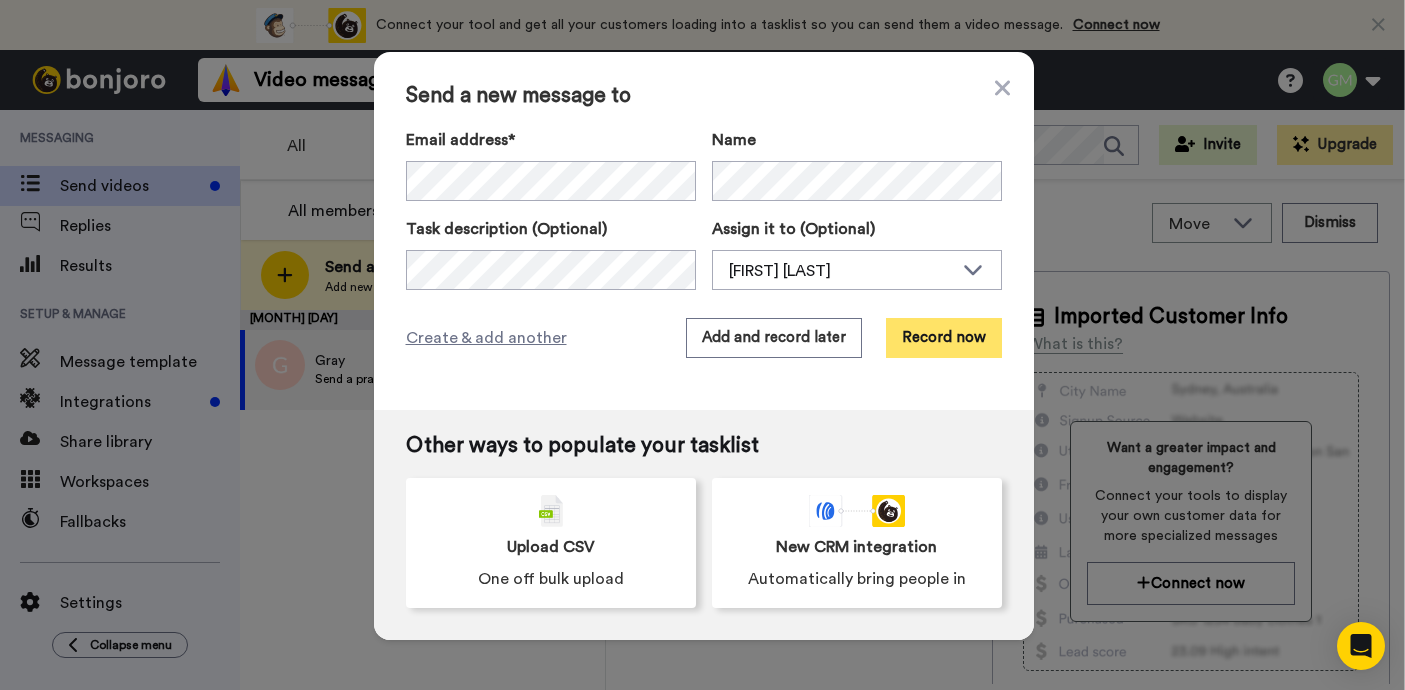 click on "Record now" at bounding box center [944, 338] 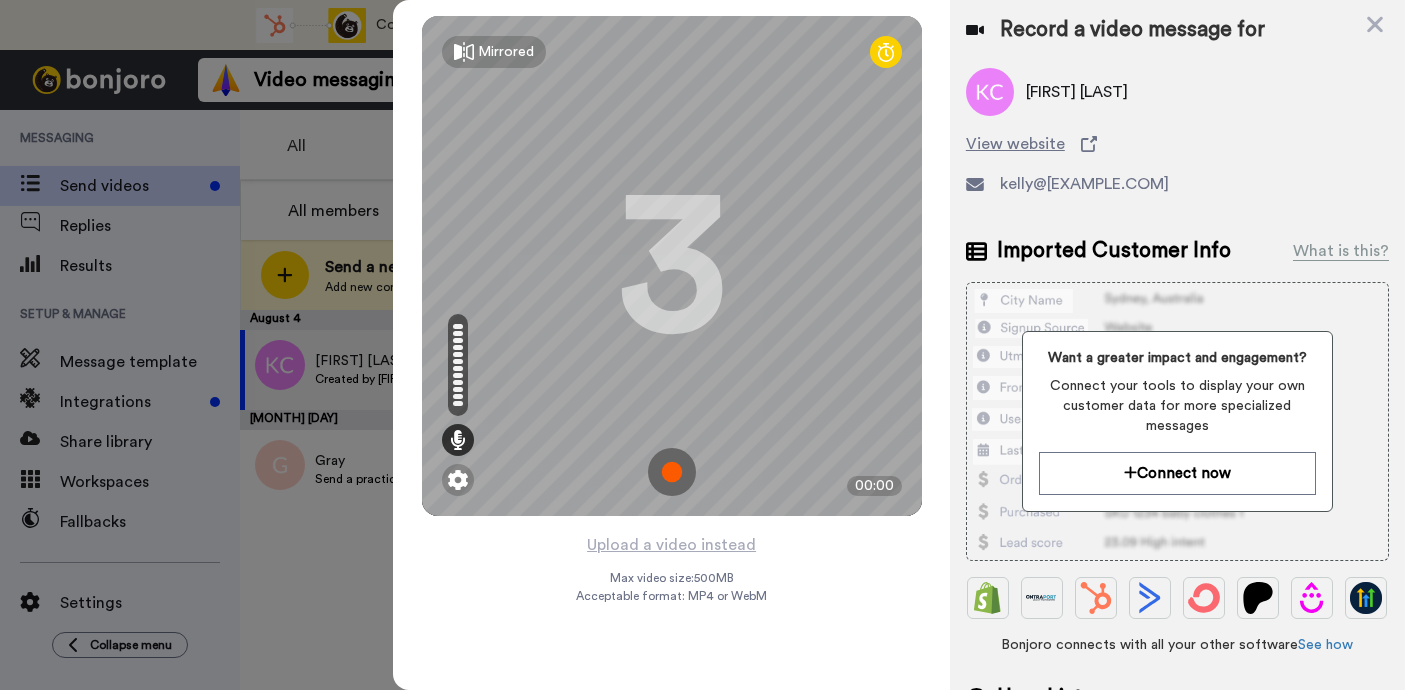 click at bounding box center [672, 472] 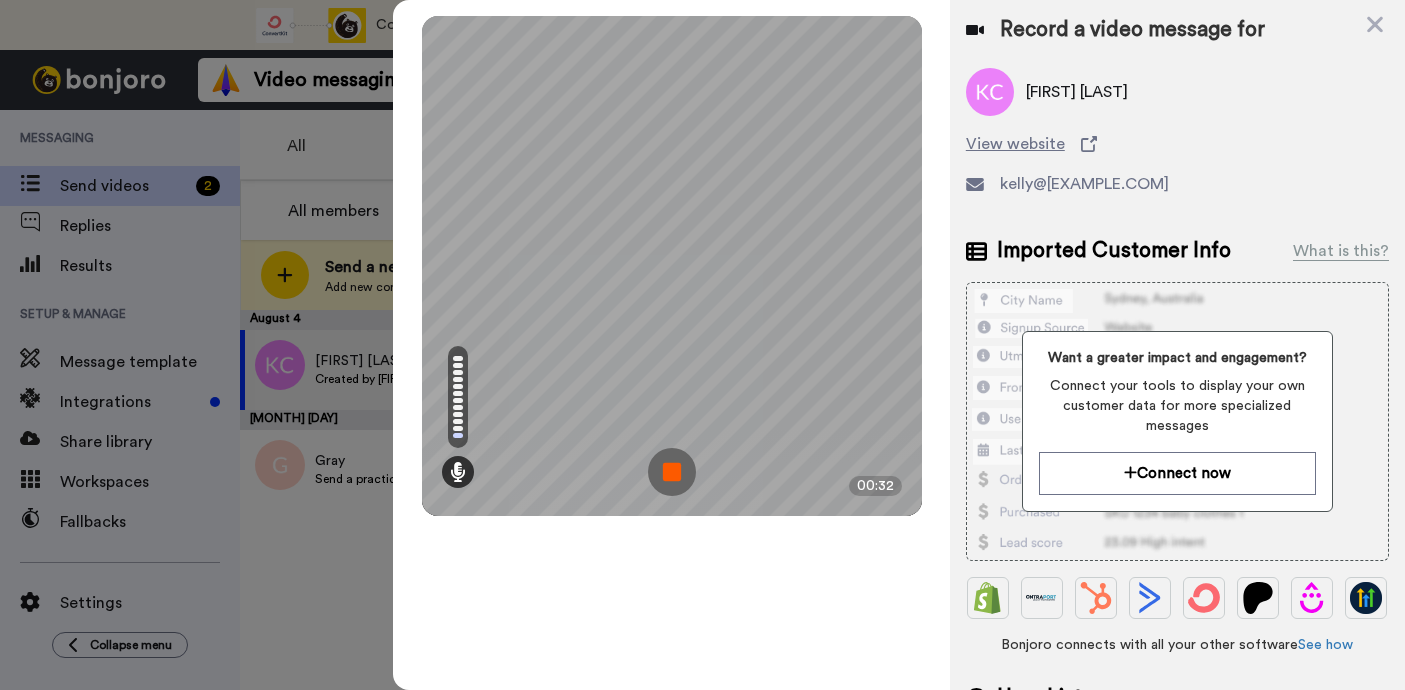 click at bounding box center [672, 472] 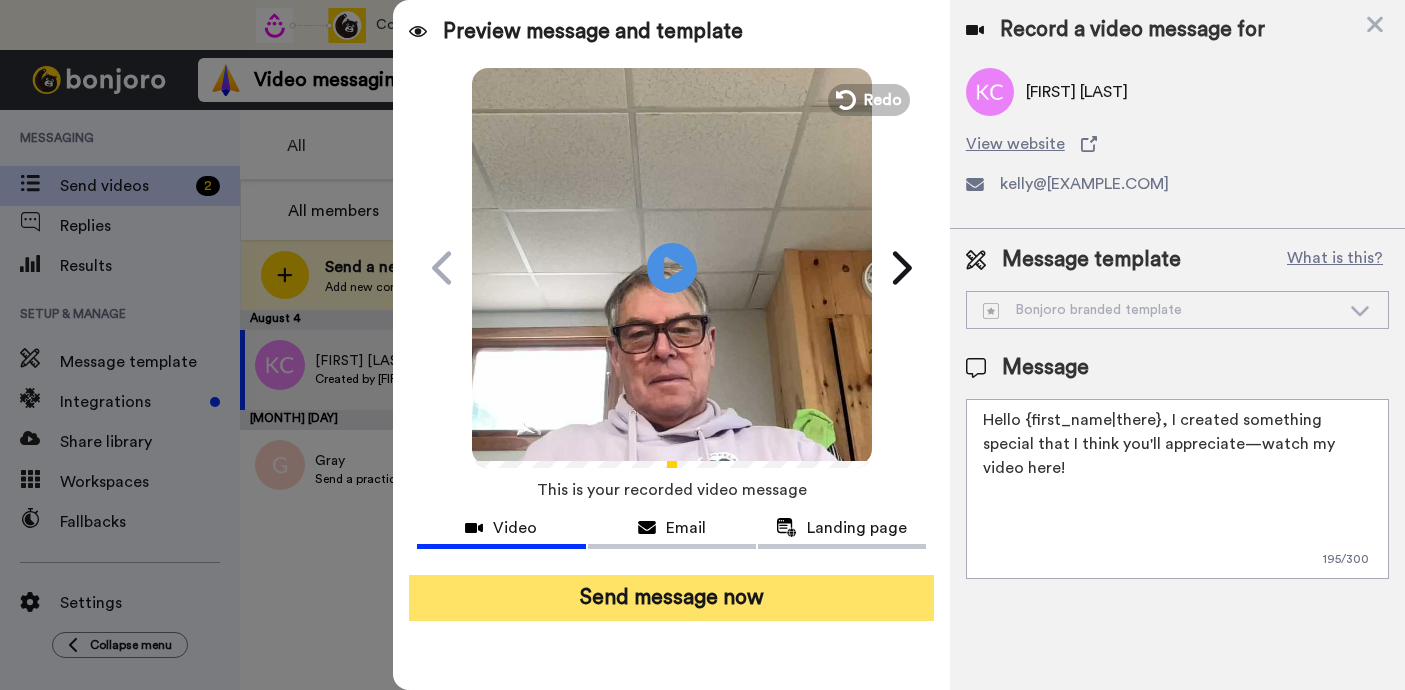 click on "Send message now" at bounding box center (671, 598) 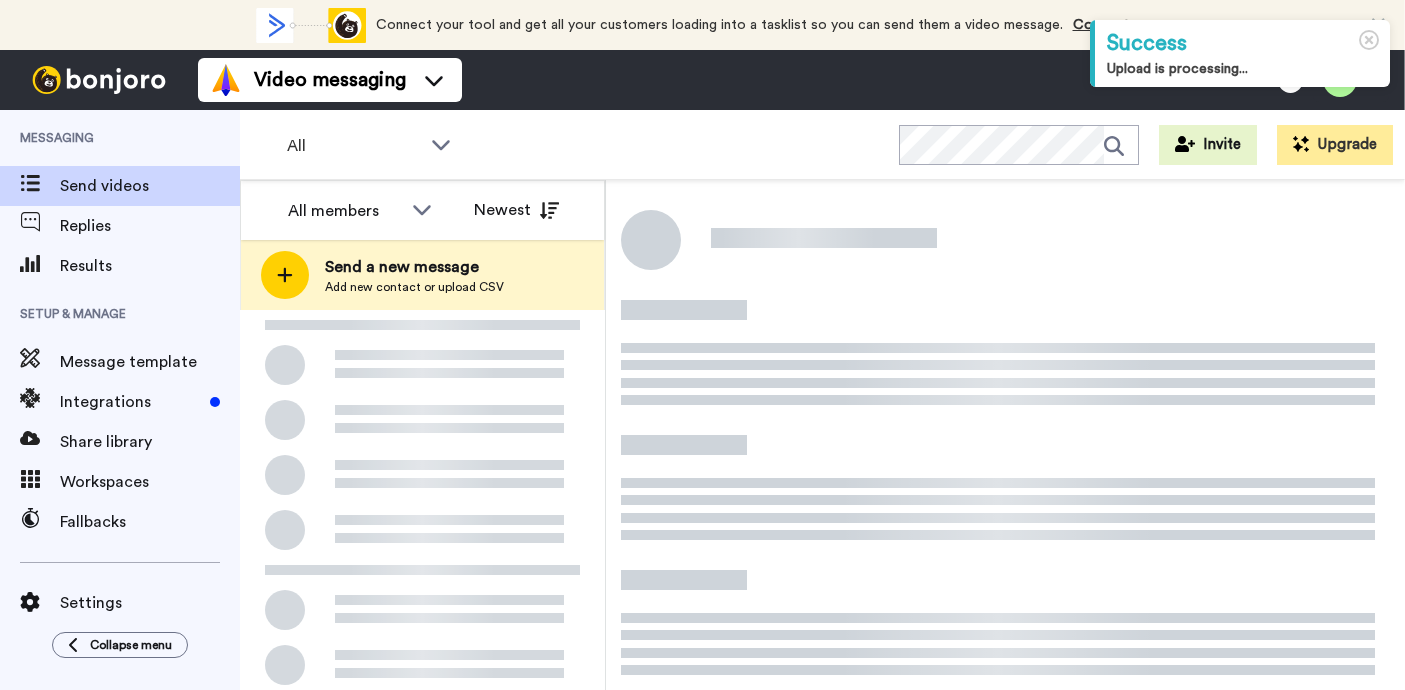 scroll, scrollTop: 0, scrollLeft: 0, axis: both 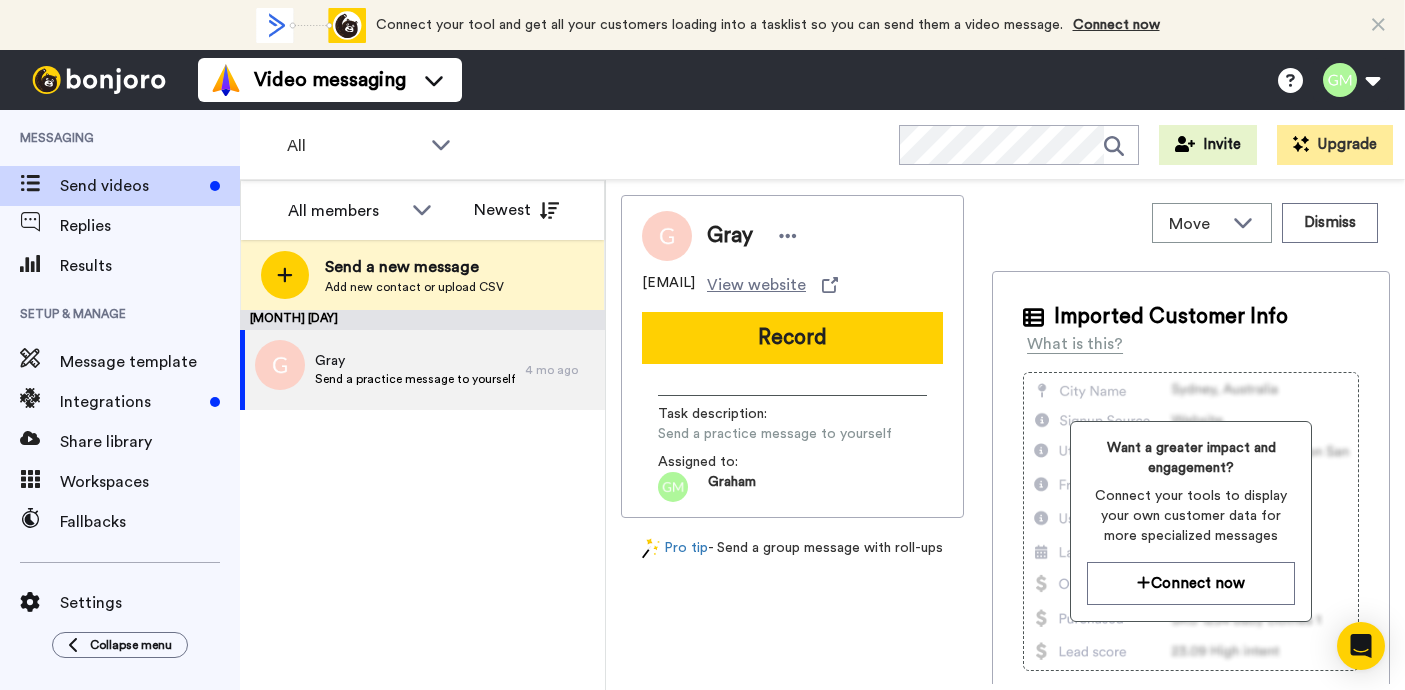 click at bounding box center (1378, 25) 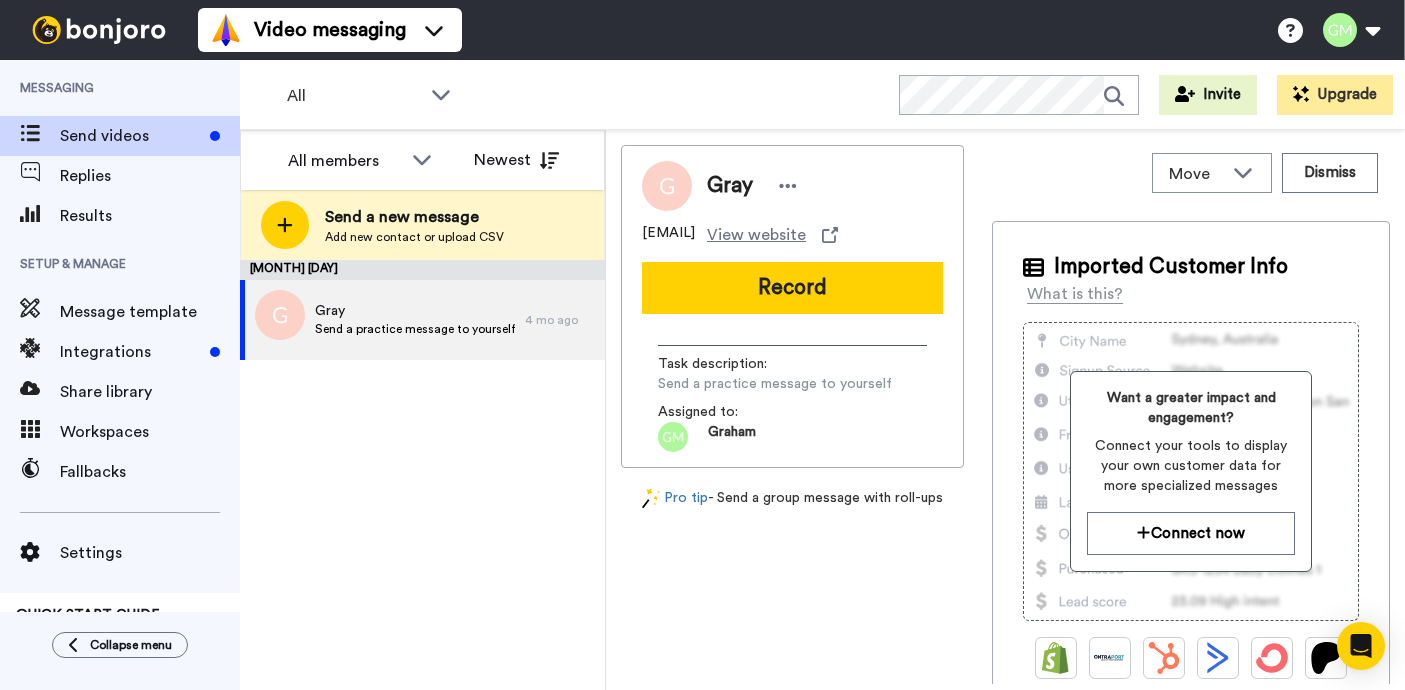 click at bounding box center [1351, 30] 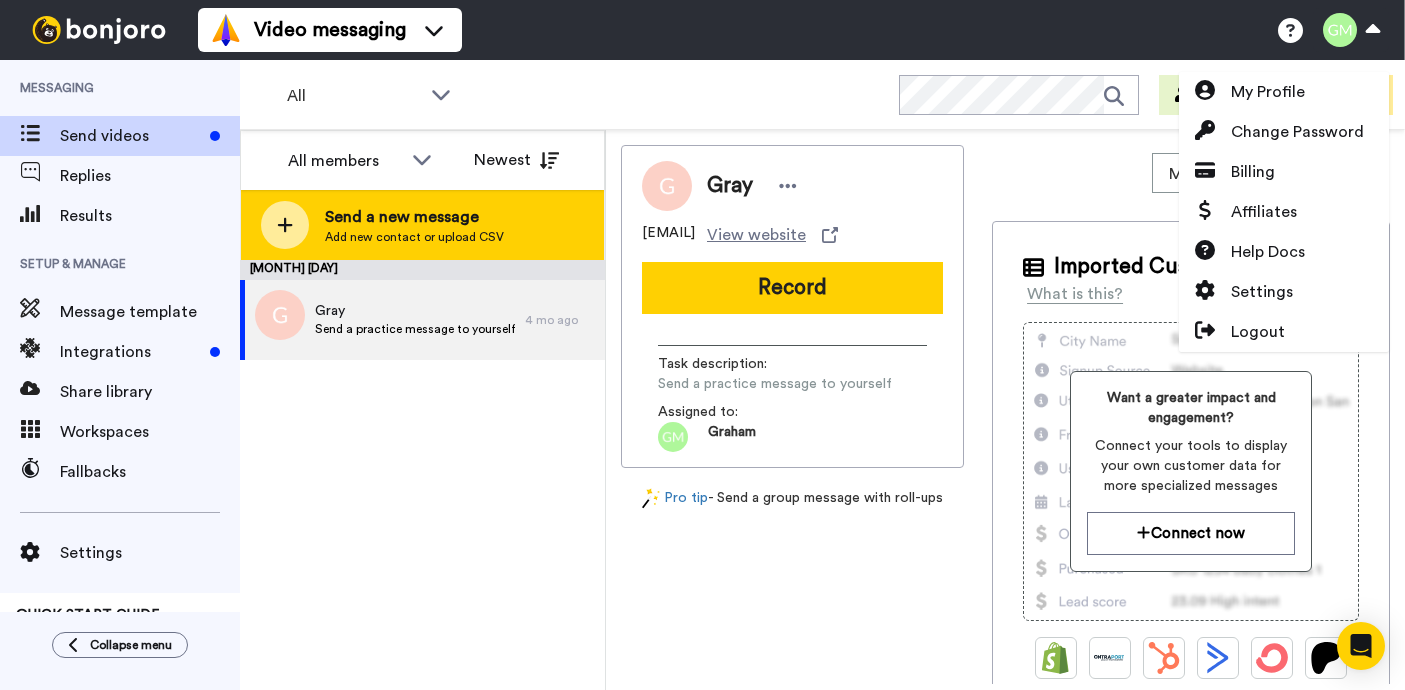 click on "Send a new message" at bounding box center (414, 217) 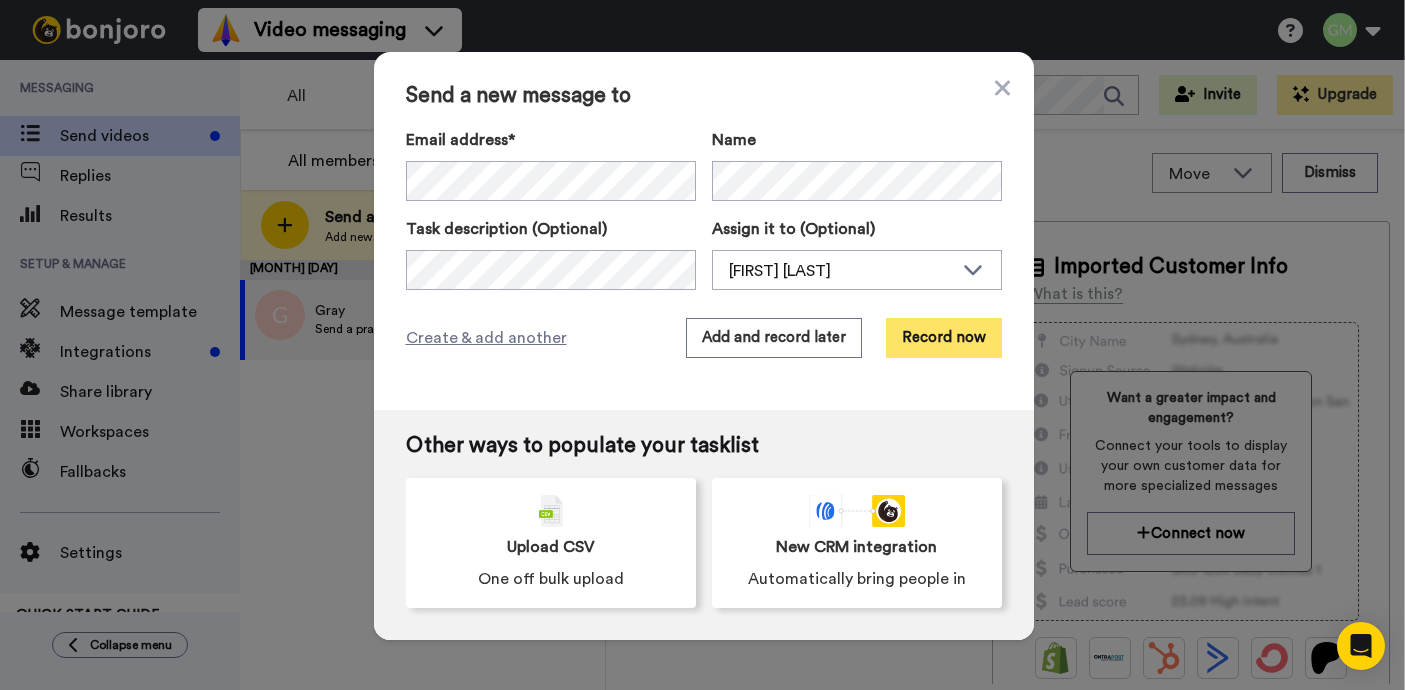 click on "Record now" at bounding box center [944, 338] 